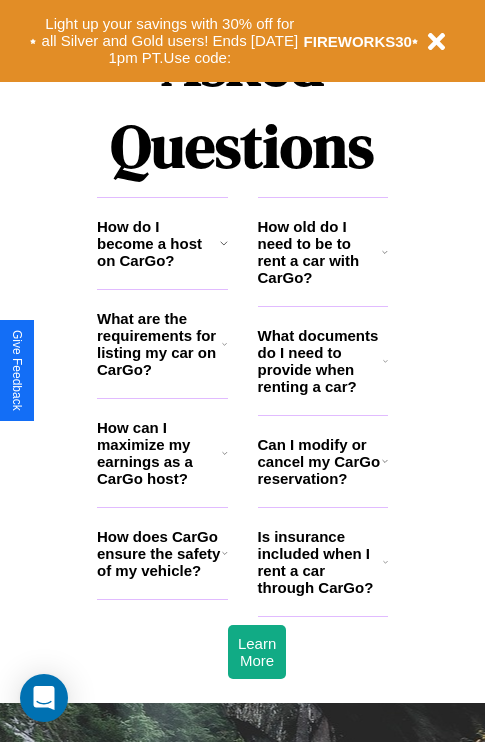 scroll, scrollTop: 2423, scrollLeft: 0, axis: vertical 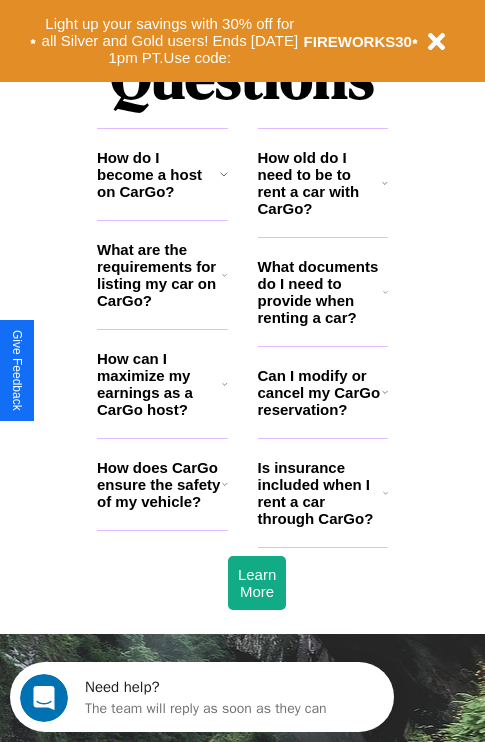 click on "What are the requirements for listing my car on CarGo?" at bounding box center (159, 275) 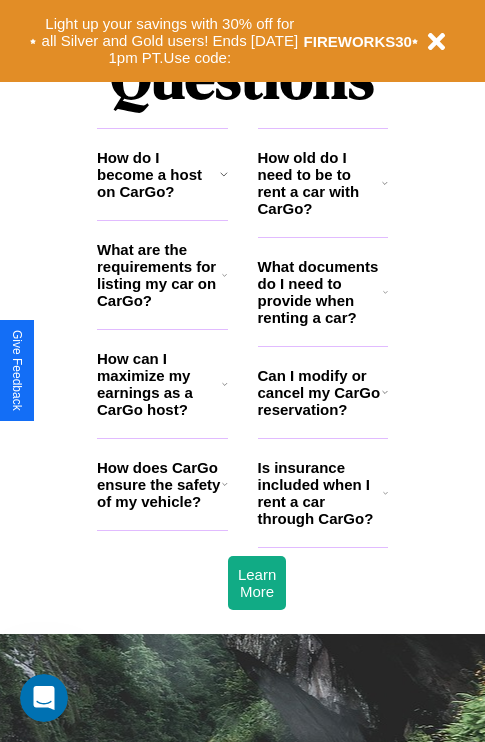 click 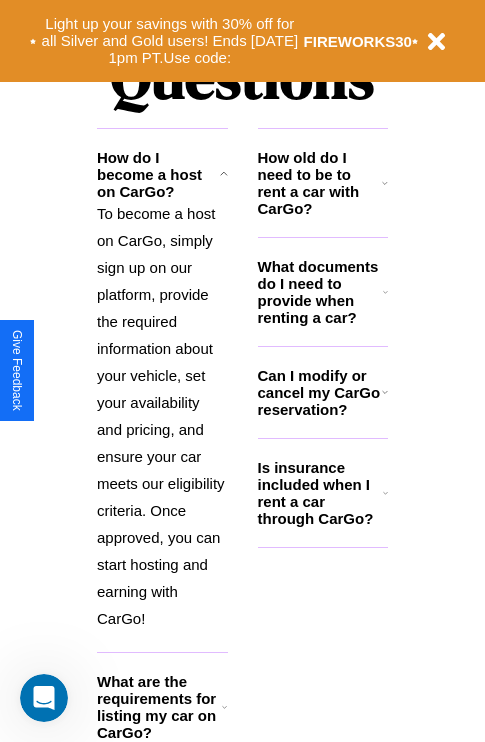 click 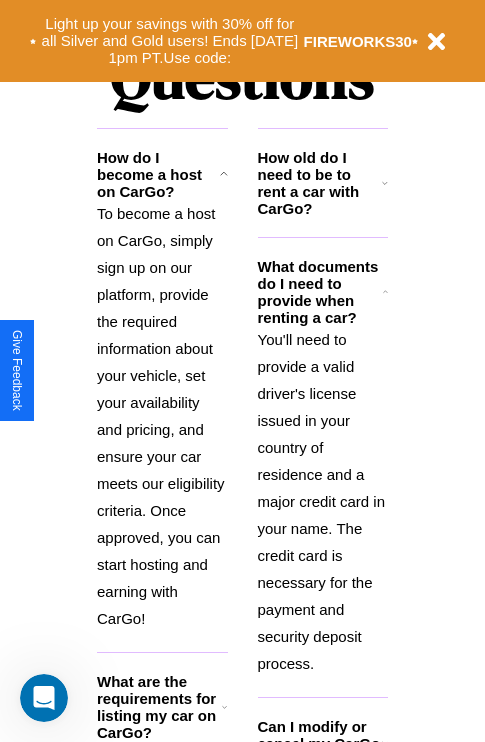 click 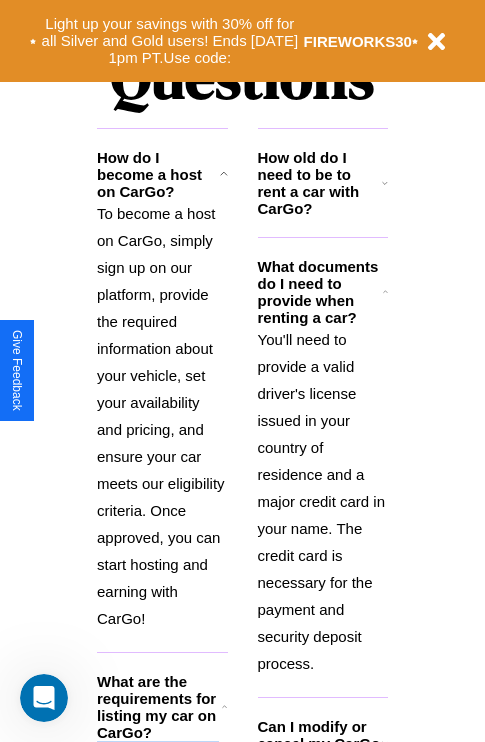 click 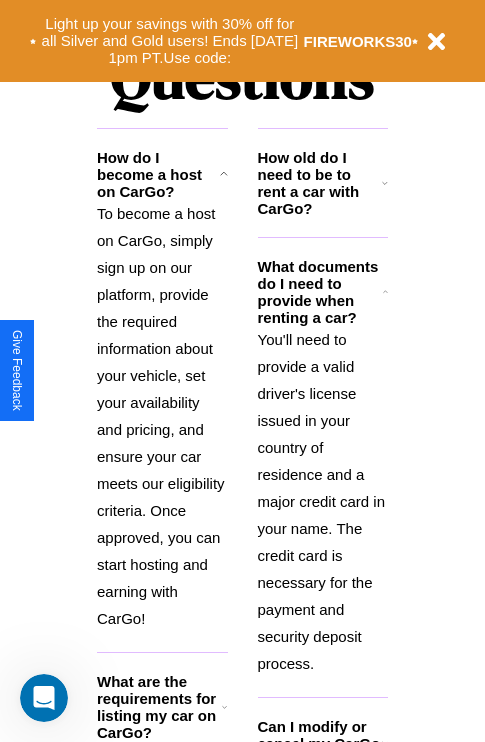 scroll, scrollTop: 2538, scrollLeft: 0, axis: vertical 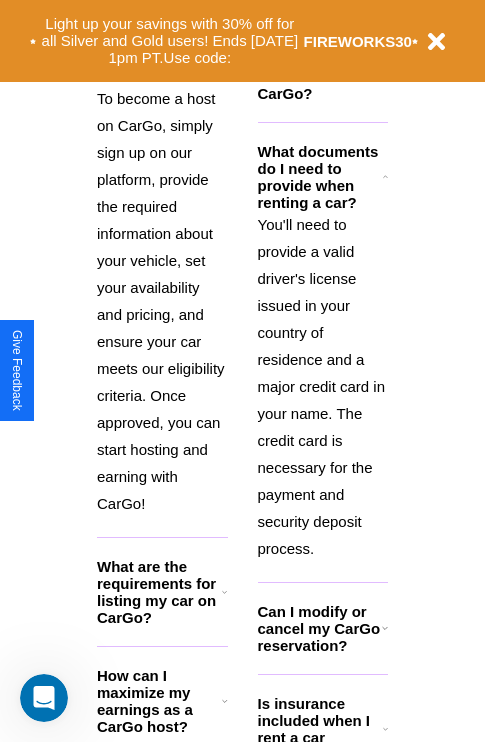 click 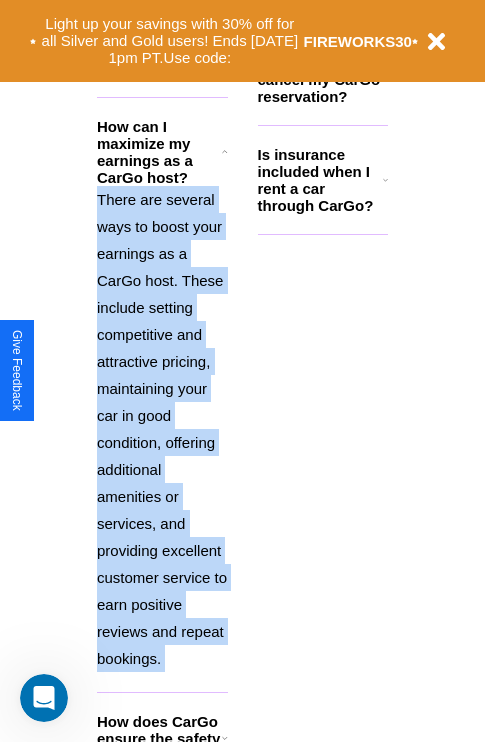 scroll, scrollTop: 2538, scrollLeft: 0, axis: vertical 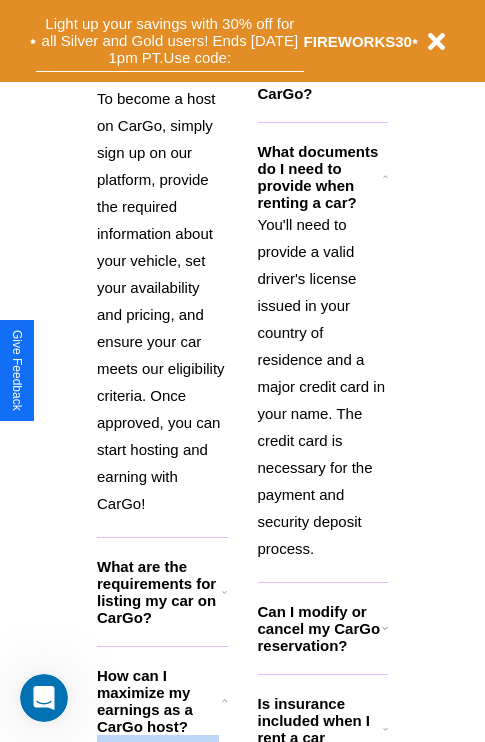 click on "Light up your savings with 30% off for all Silver and Gold users! Ends 8/1 at 1pm PT.  Use code:" at bounding box center (170, 41) 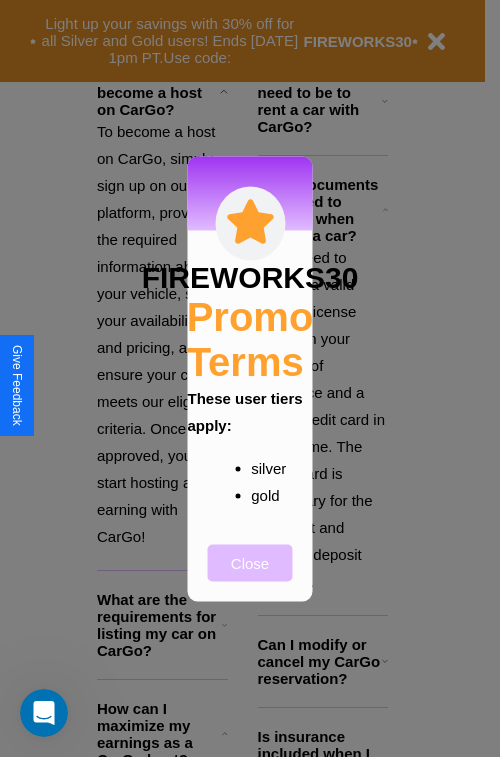 click on "Close" at bounding box center [250, 562] 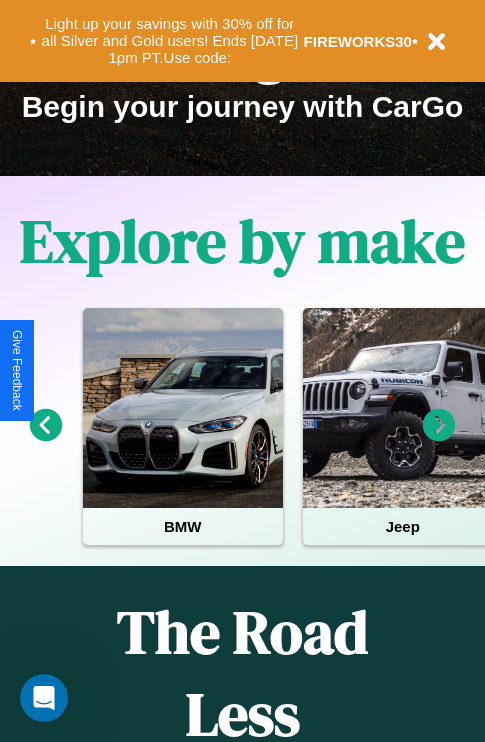 scroll, scrollTop: 0, scrollLeft: 0, axis: both 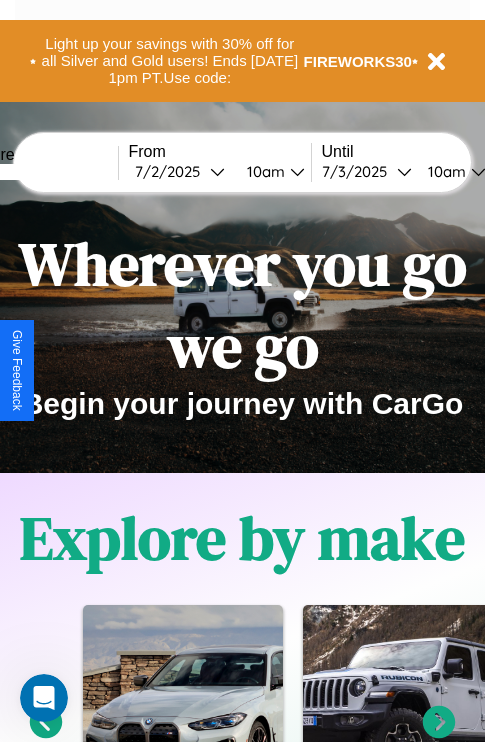 click at bounding box center [43, 172] 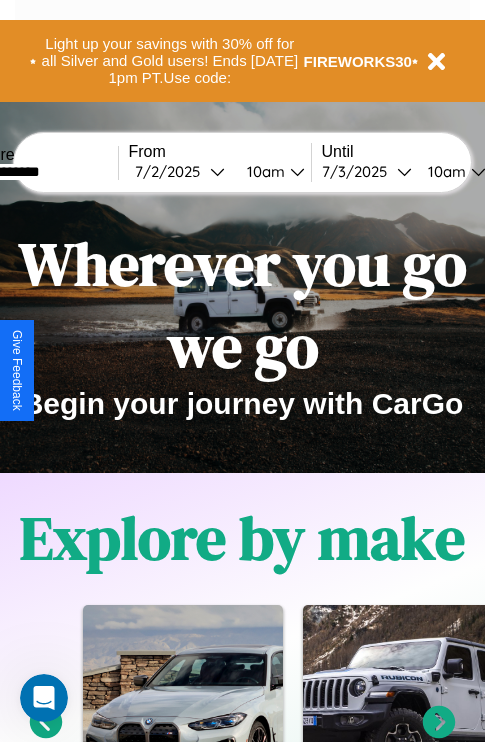 type on "**********" 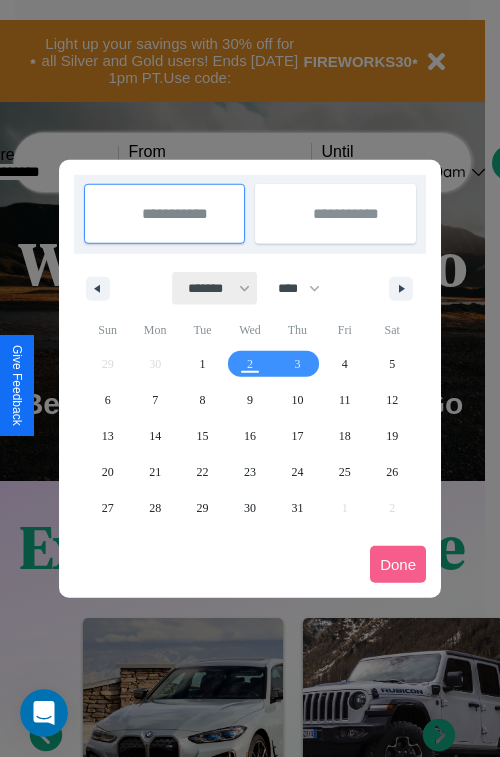 click on "******* ******** ***** ***** *** **** **** ****** ********* ******* ******** ********" at bounding box center (215, 288) 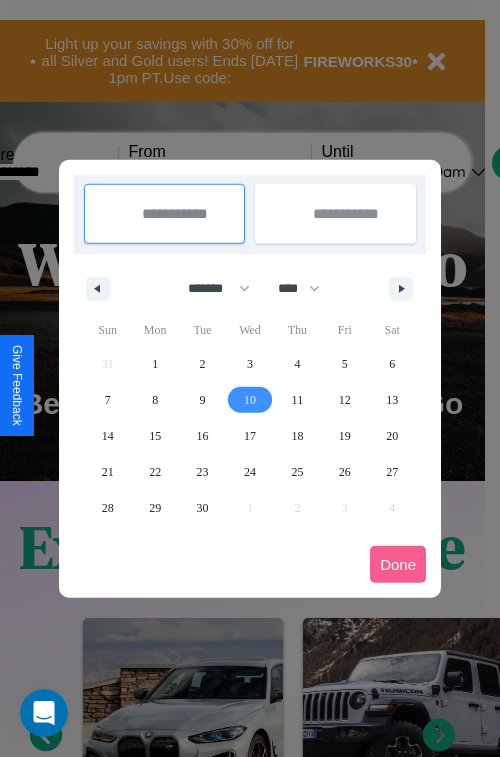 click on "10" at bounding box center (250, 400) 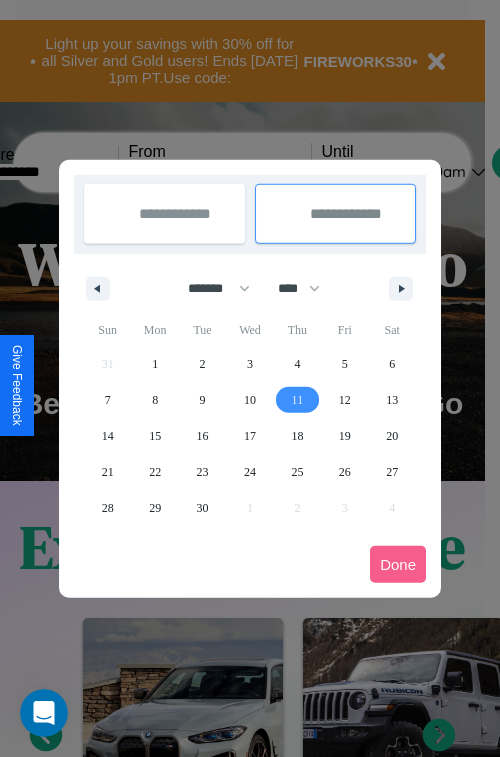 click on "11" at bounding box center [298, 400] 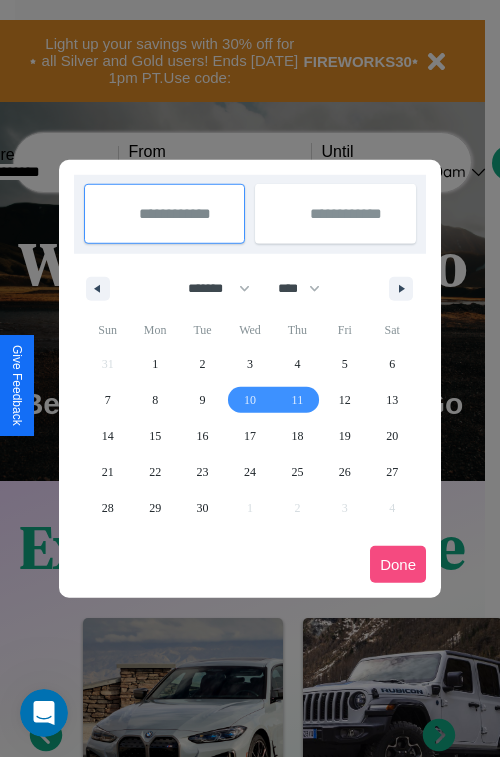 click on "Done" at bounding box center [398, 564] 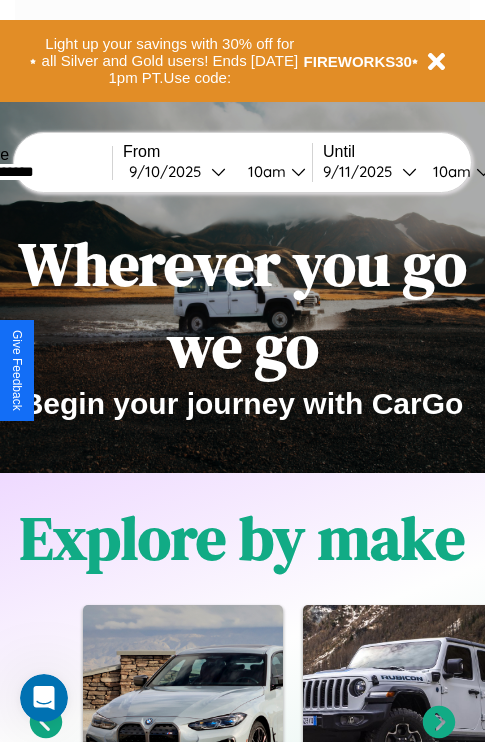 scroll, scrollTop: 0, scrollLeft: 73, axis: horizontal 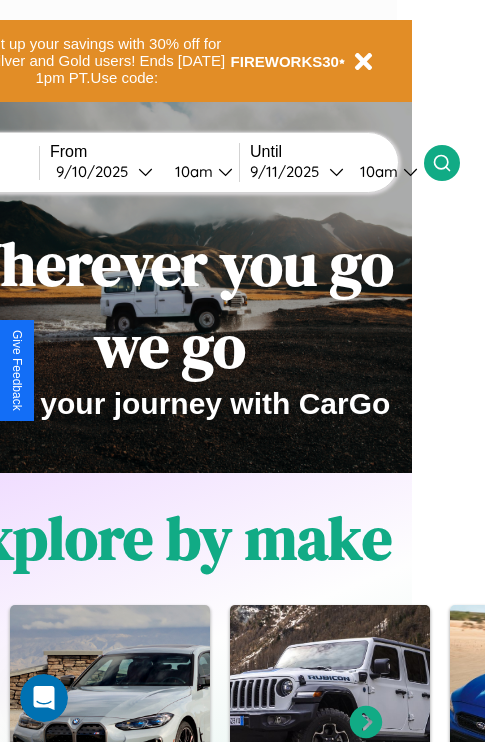 click 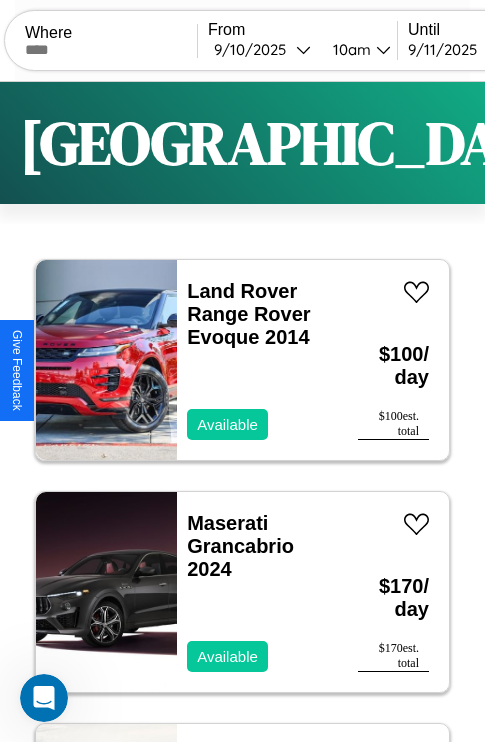 scroll, scrollTop: 95, scrollLeft: 0, axis: vertical 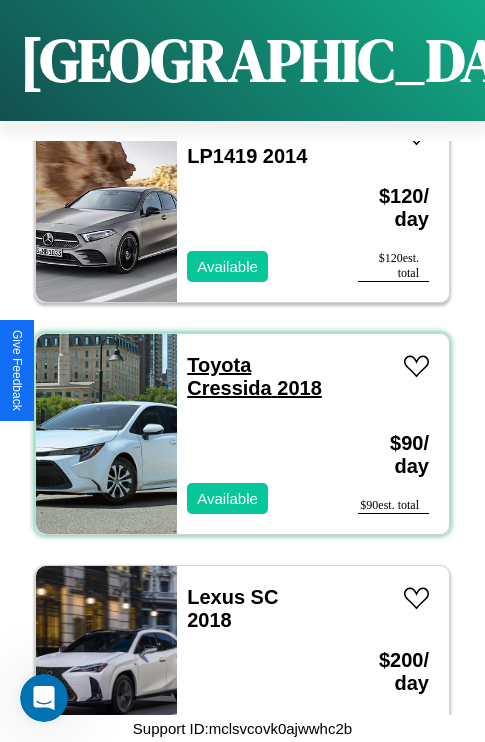 click on "Toyota   Cressida   2018" at bounding box center [254, 376] 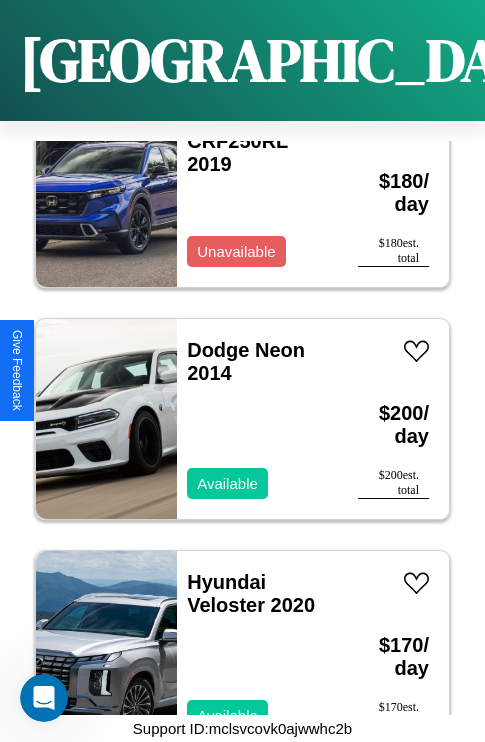 scroll, scrollTop: 16779, scrollLeft: 0, axis: vertical 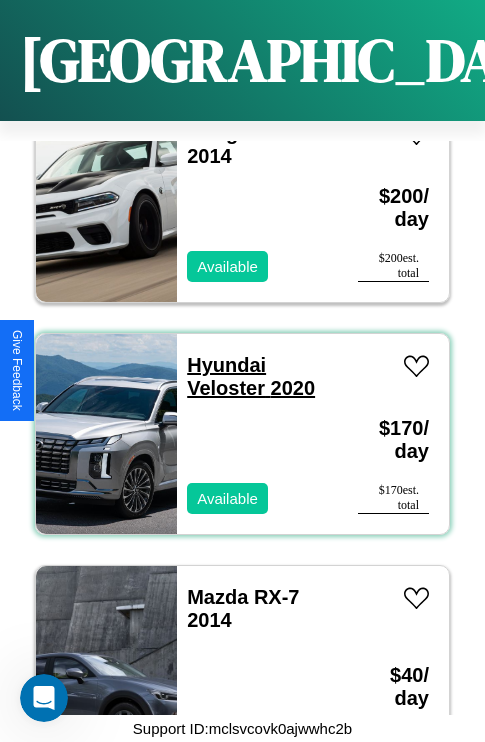 click on "Hyundai   Veloster   2020" at bounding box center [251, 376] 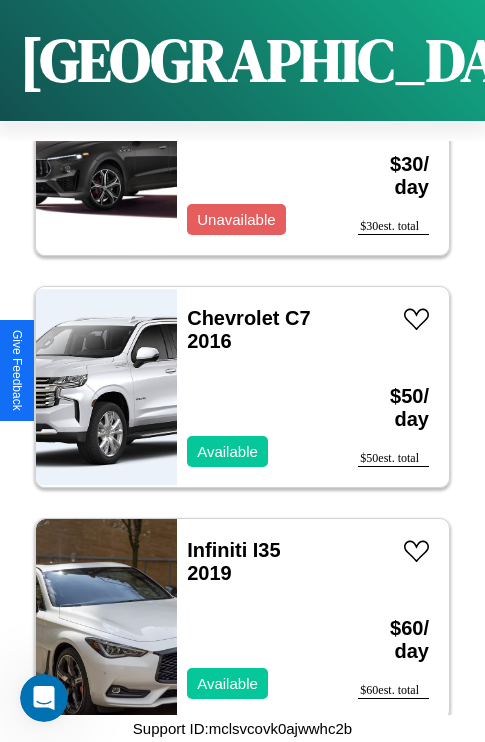 scroll, scrollTop: 28147, scrollLeft: 0, axis: vertical 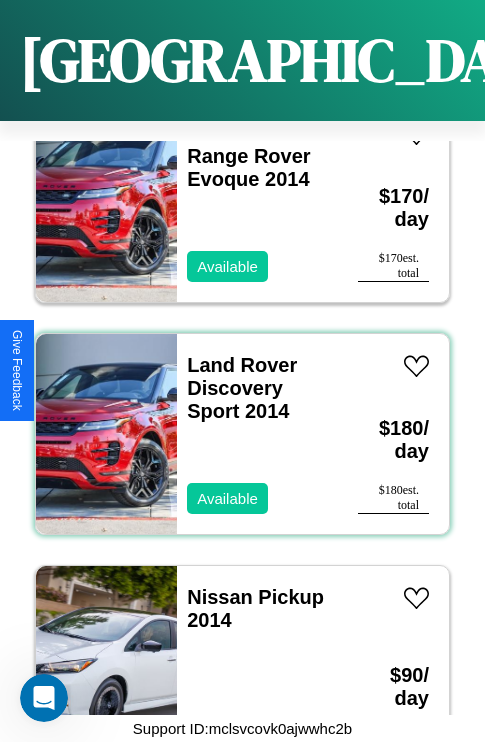 click on "Land Rover   Discovery Sport   2014 Available" at bounding box center [257, 434] 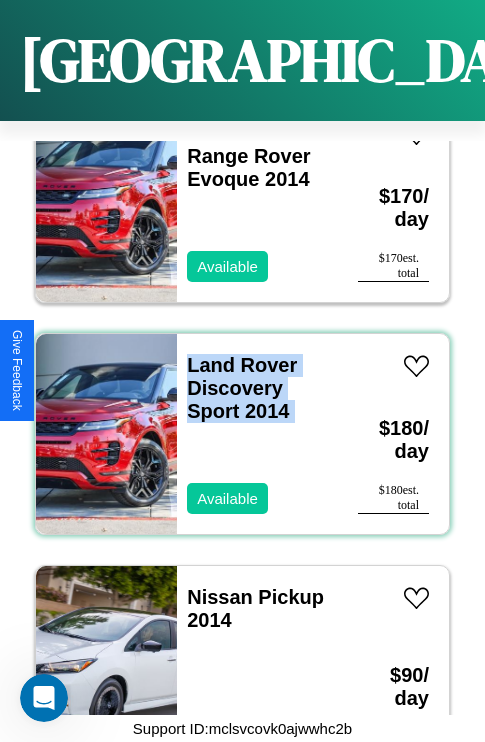 click on "Land Rover   Discovery Sport   2014 Available" at bounding box center (257, 434) 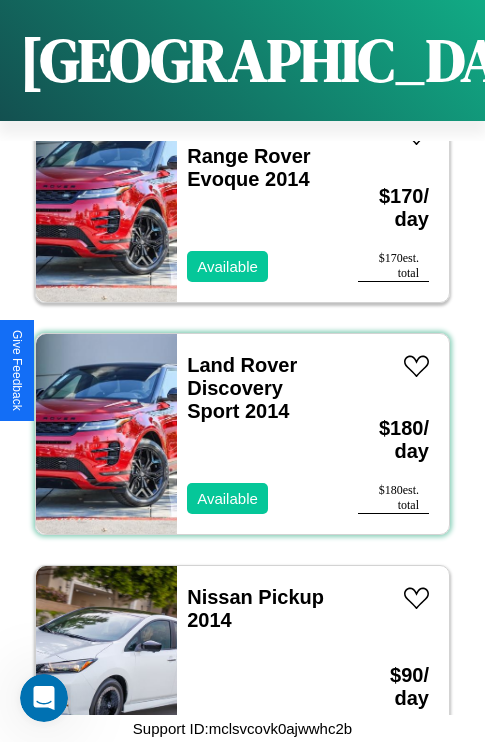 click on "Land Rover   Discovery Sport   2014 Available" at bounding box center [257, 434] 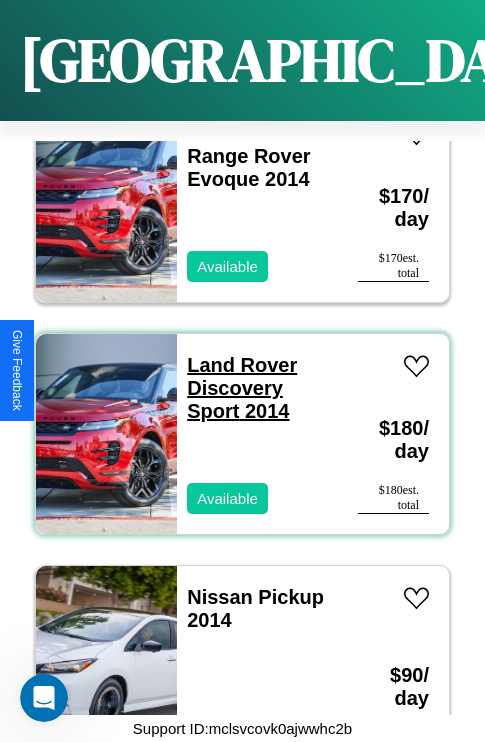 click on "Land Rover   Discovery Sport   2014" at bounding box center (242, 388) 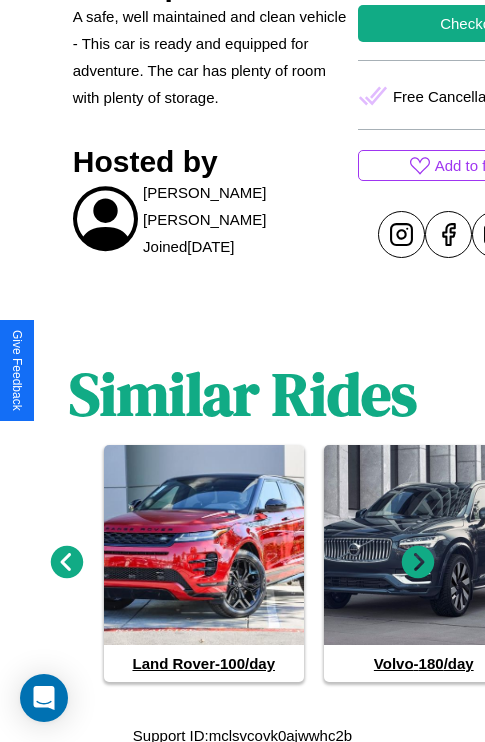 scroll, scrollTop: 789, scrollLeft: 0, axis: vertical 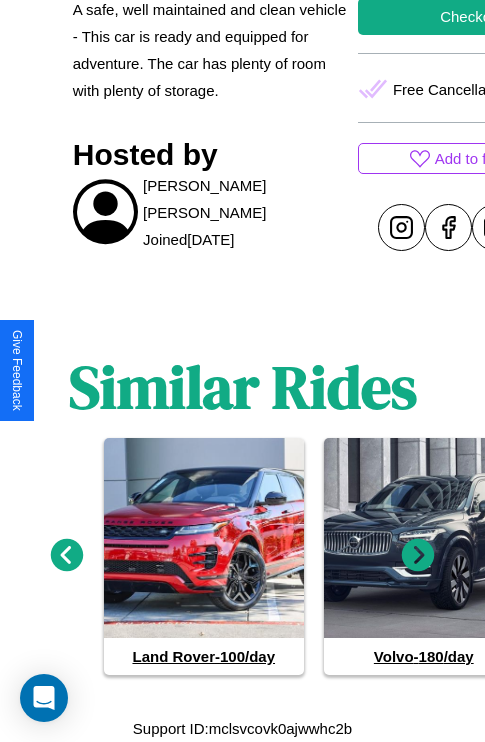 click 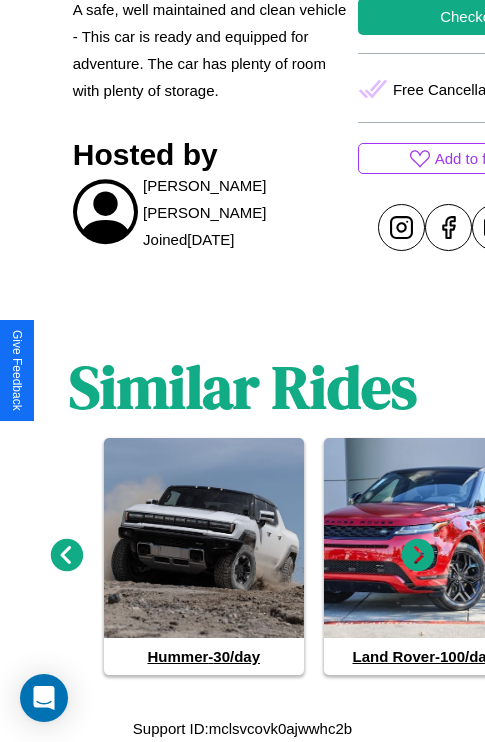 click 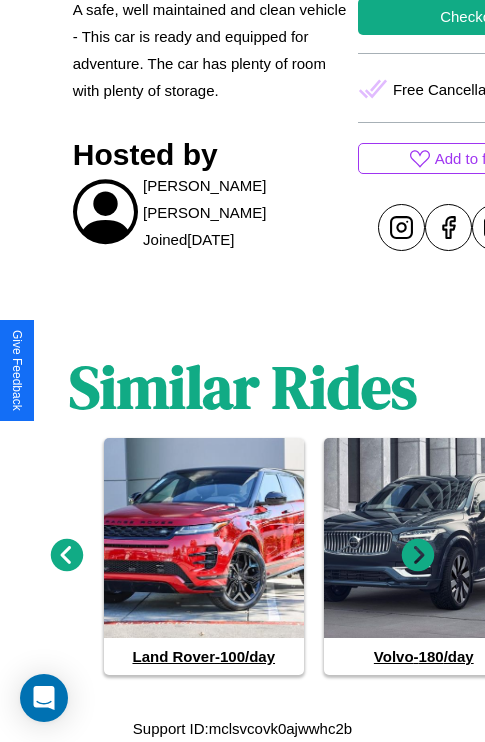 click 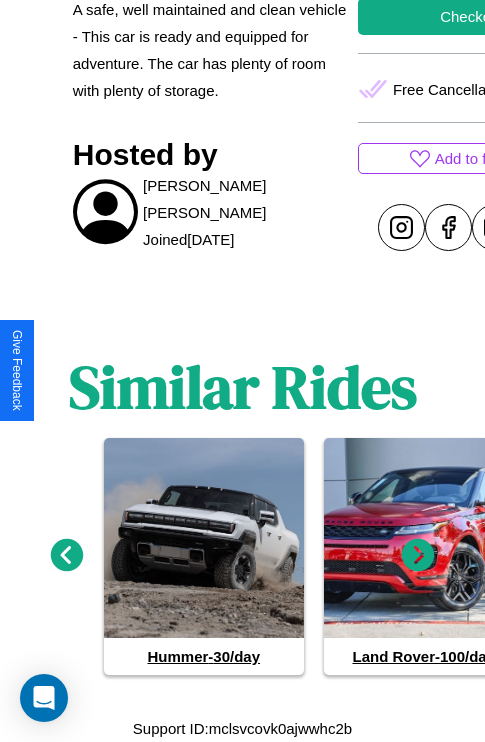 click 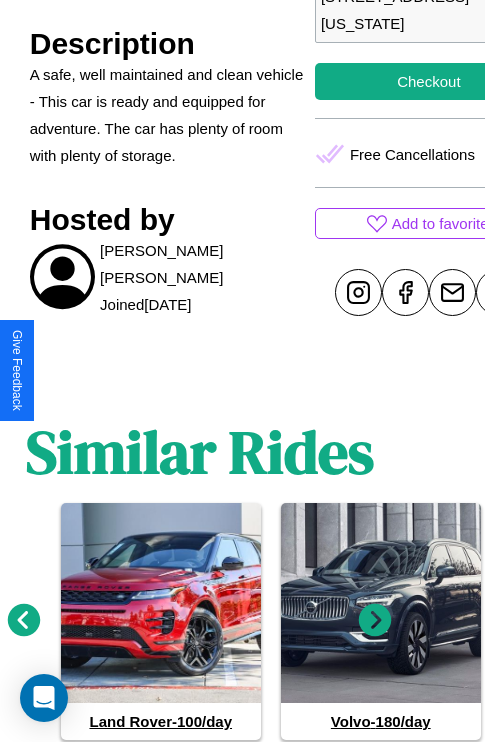 scroll, scrollTop: 646, scrollLeft: 68, axis: both 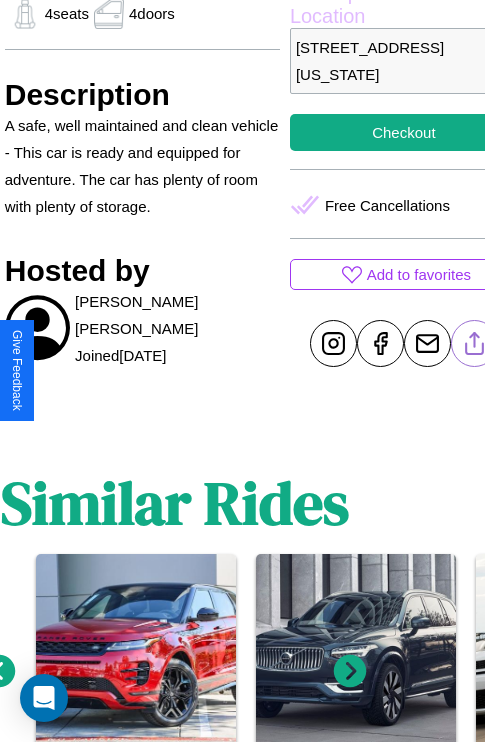 click 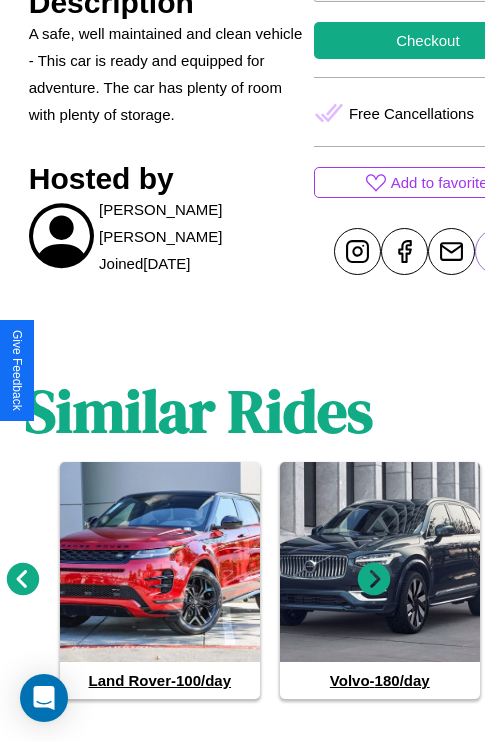scroll, scrollTop: 789, scrollLeft: 30, axis: both 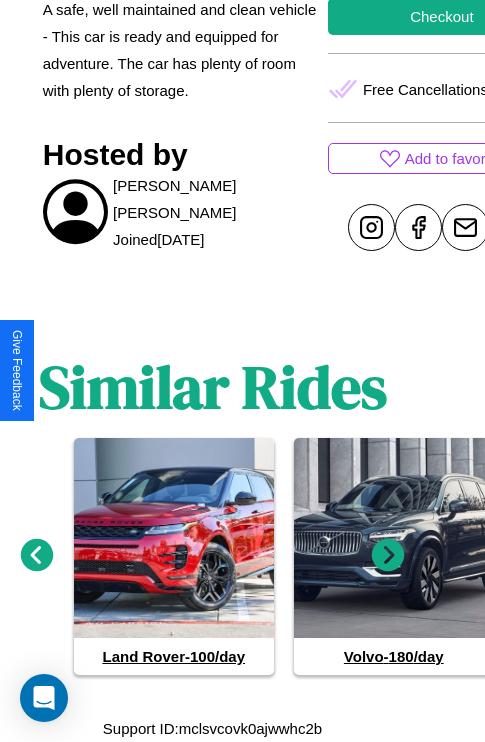 click 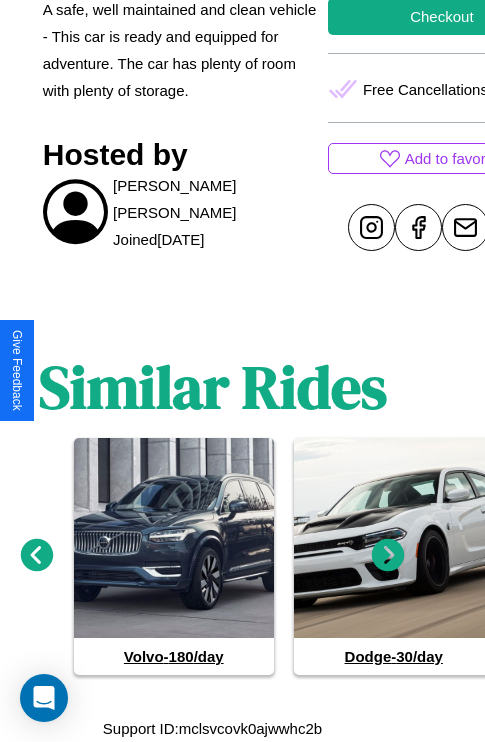 click 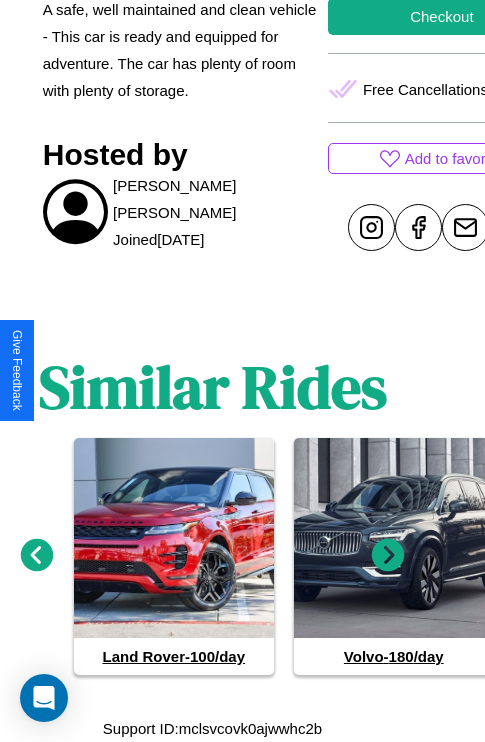 click 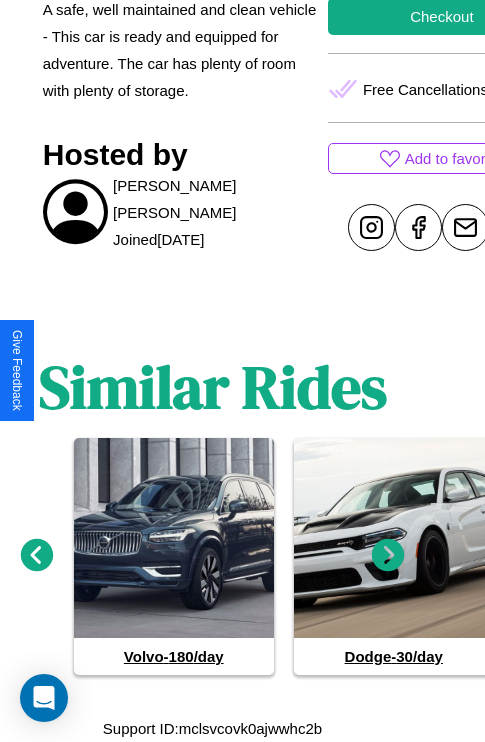 click 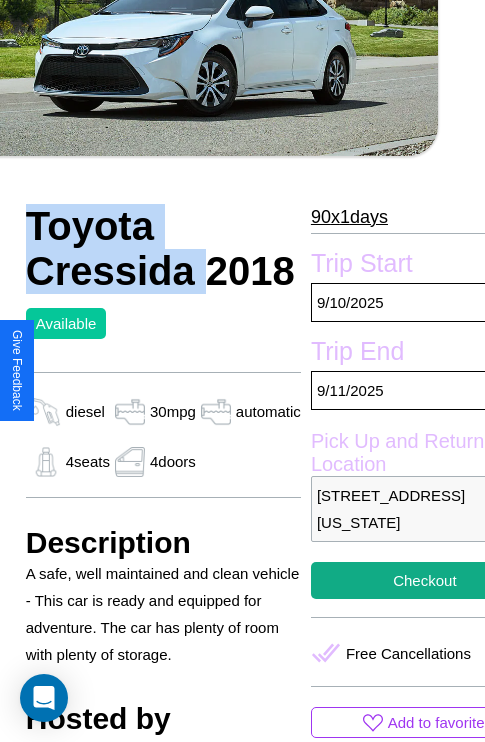 scroll, scrollTop: 435, scrollLeft: 88, axis: both 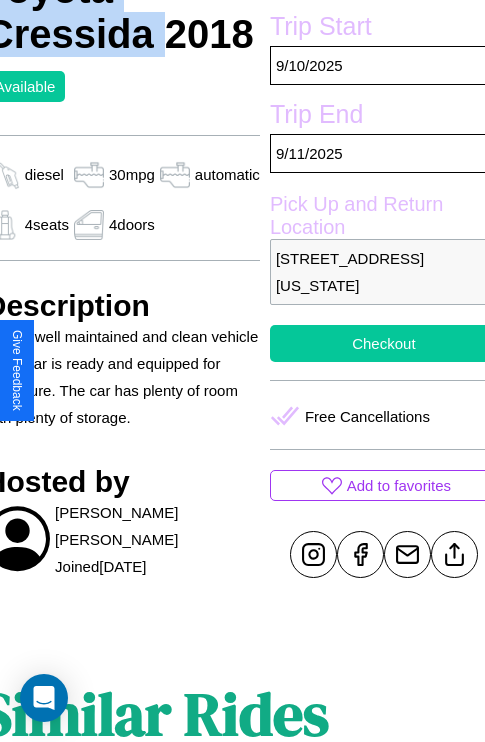 click on "Checkout" at bounding box center (384, 343) 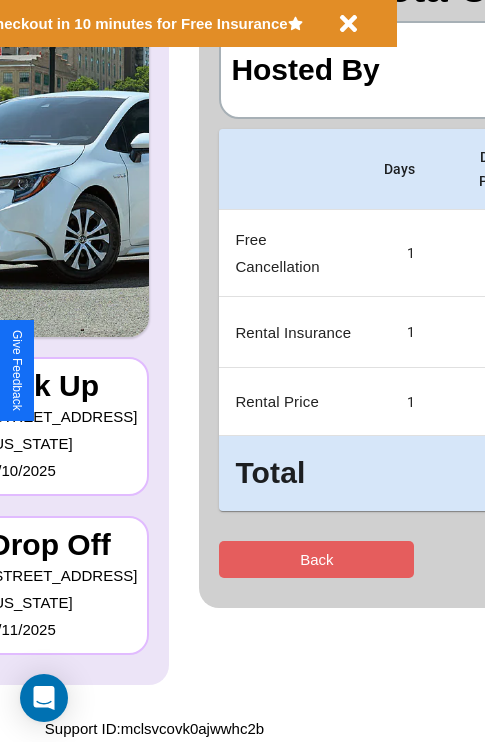 scroll, scrollTop: 0, scrollLeft: 0, axis: both 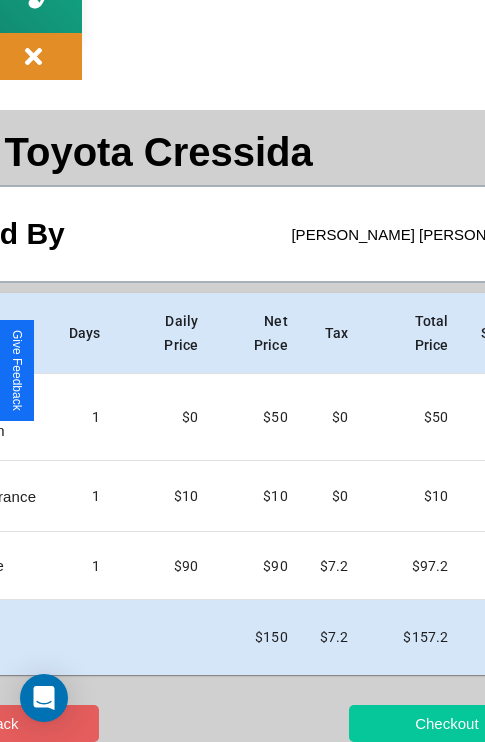 click on "Checkout" at bounding box center (446, 723) 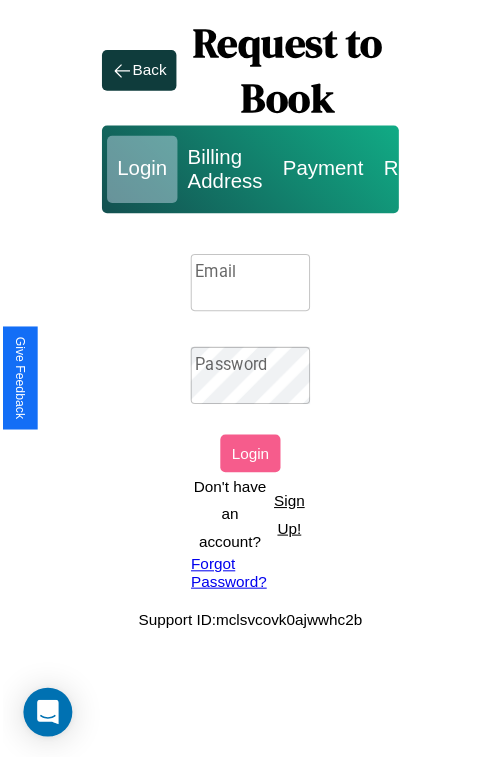 scroll, scrollTop: 0, scrollLeft: 0, axis: both 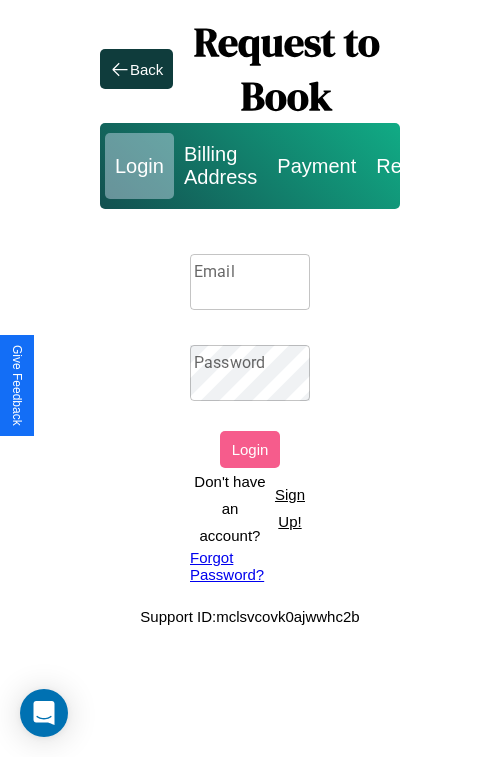 click on "Email" at bounding box center (250, 282) 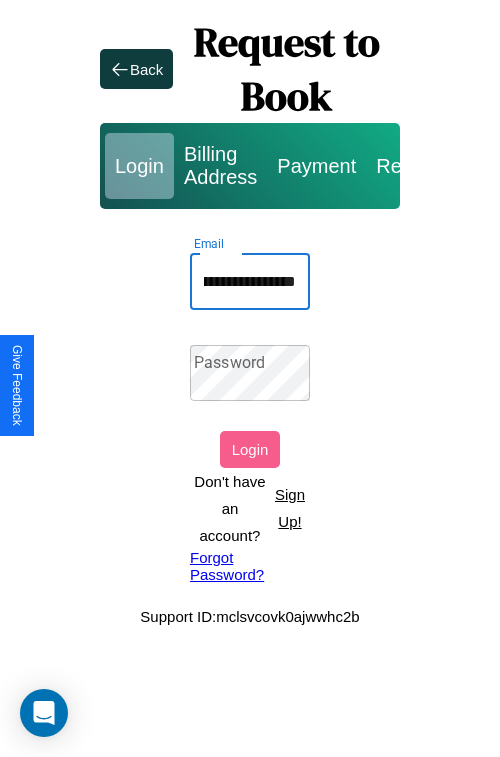 scroll, scrollTop: 0, scrollLeft: 92, axis: horizontal 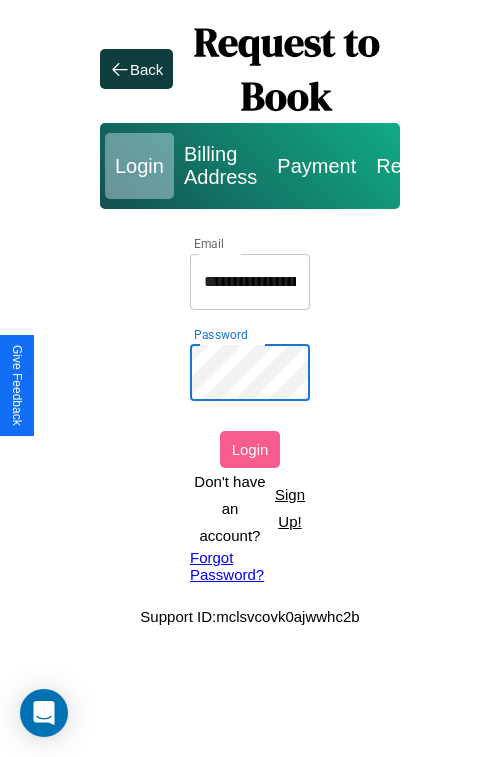 click on "Login" at bounding box center [250, 449] 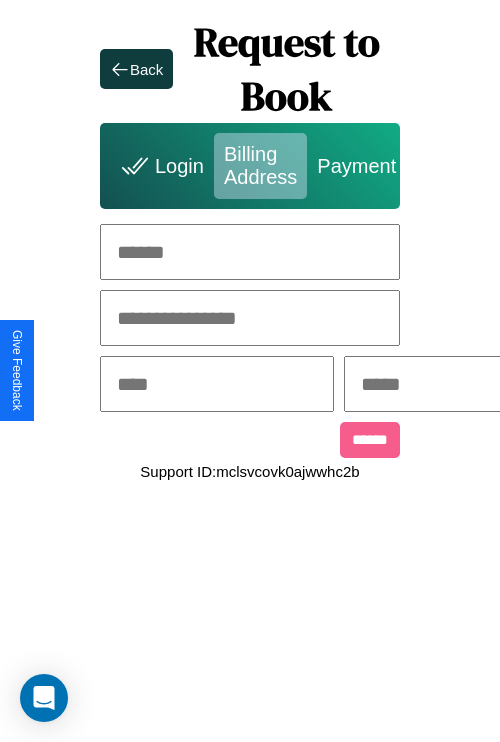 click at bounding box center [250, 252] 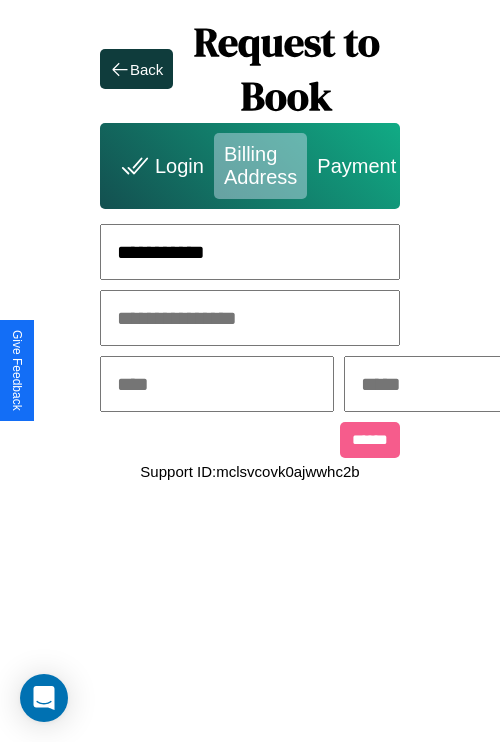 type on "**********" 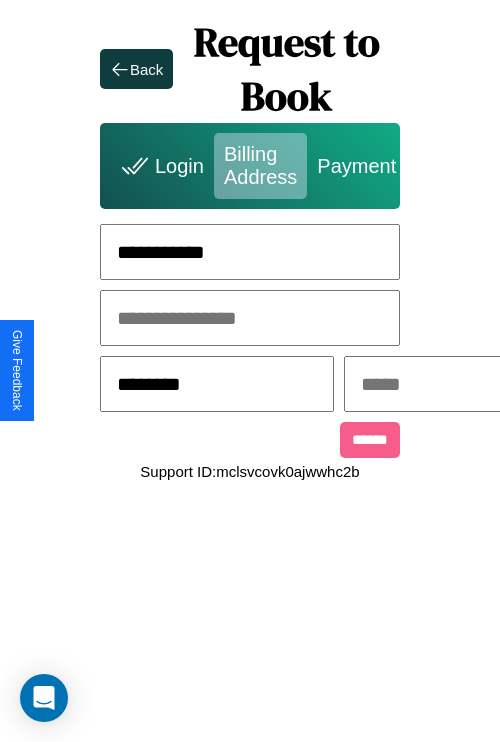type on "********" 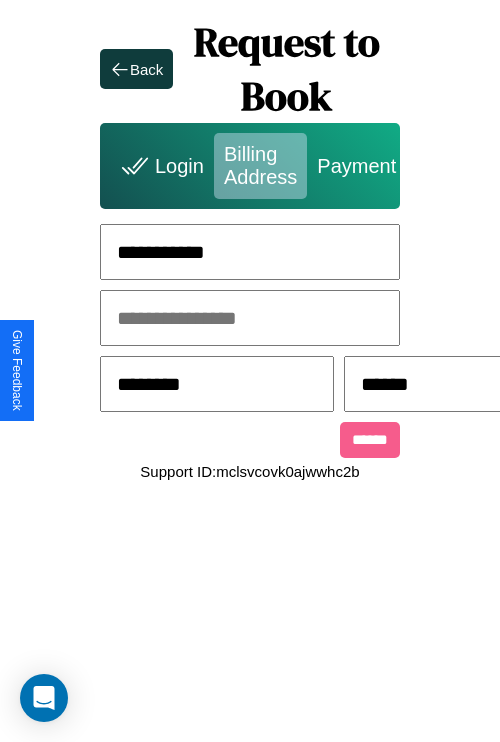 scroll, scrollTop: 0, scrollLeft: 517, axis: horizontal 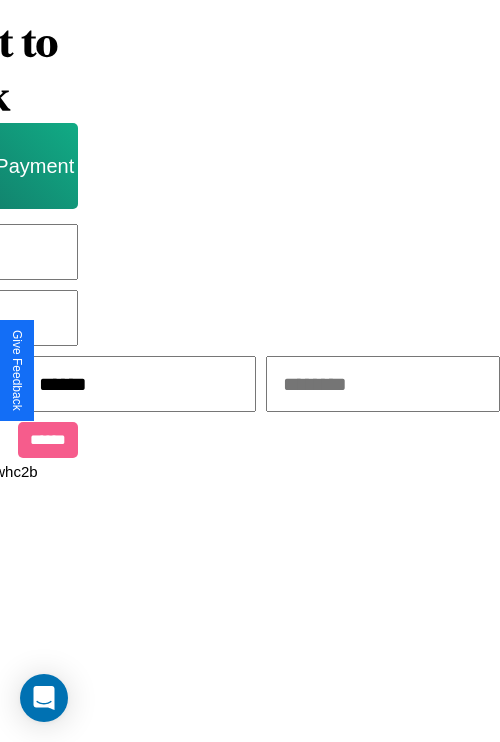 type on "******" 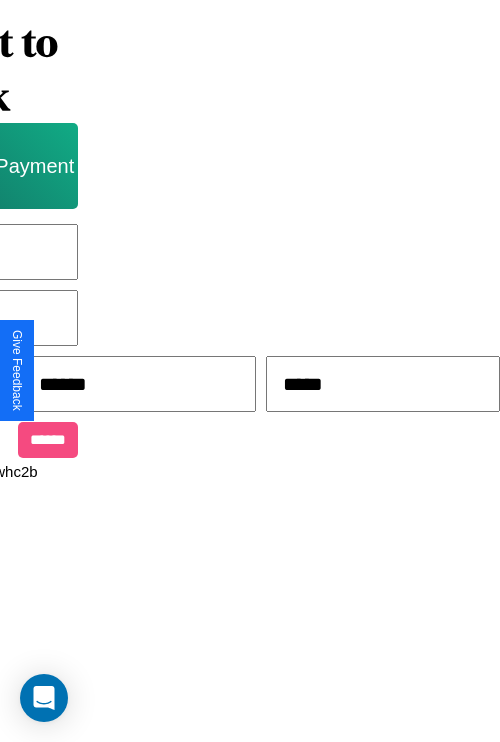 type on "*****" 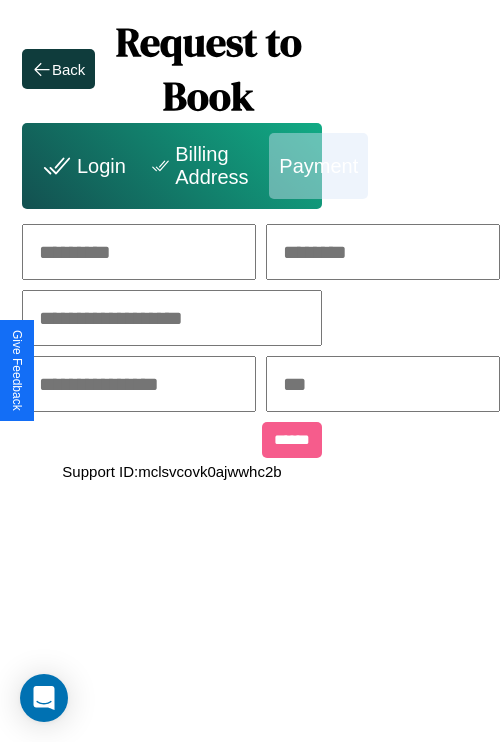 scroll, scrollTop: 0, scrollLeft: 208, axis: horizontal 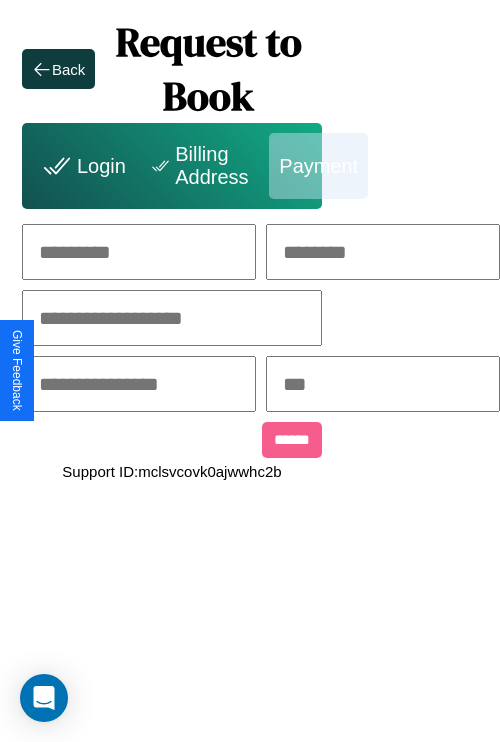 click at bounding box center (139, 252) 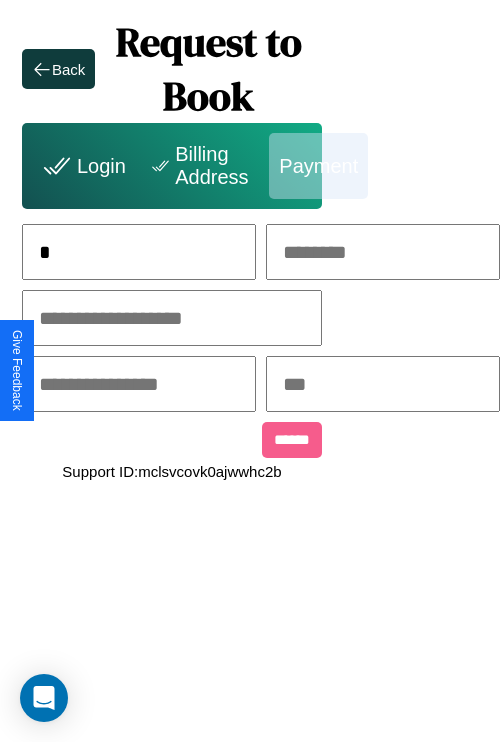 scroll, scrollTop: 0, scrollLeft: 130, axis: horizontal 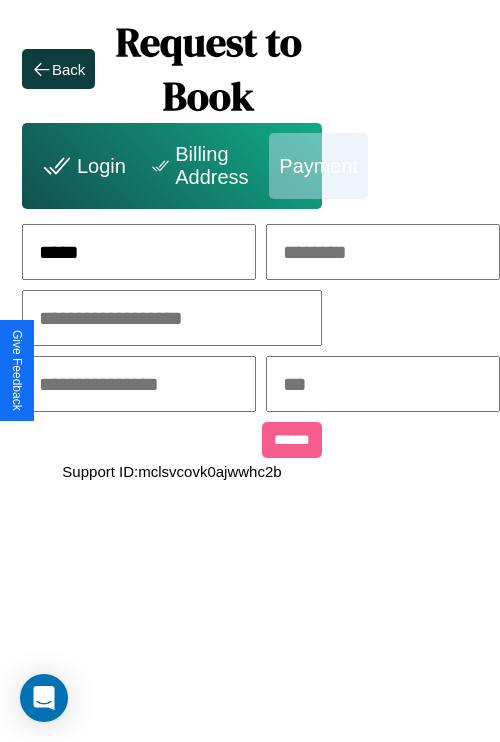 type on "*****" 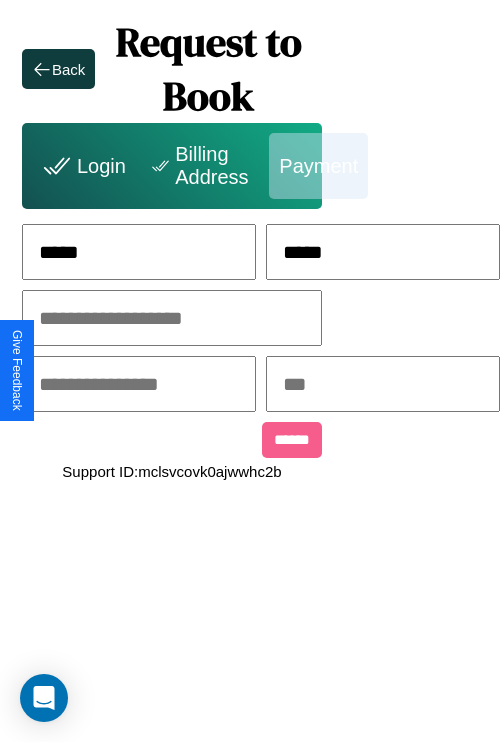 type on "*****" 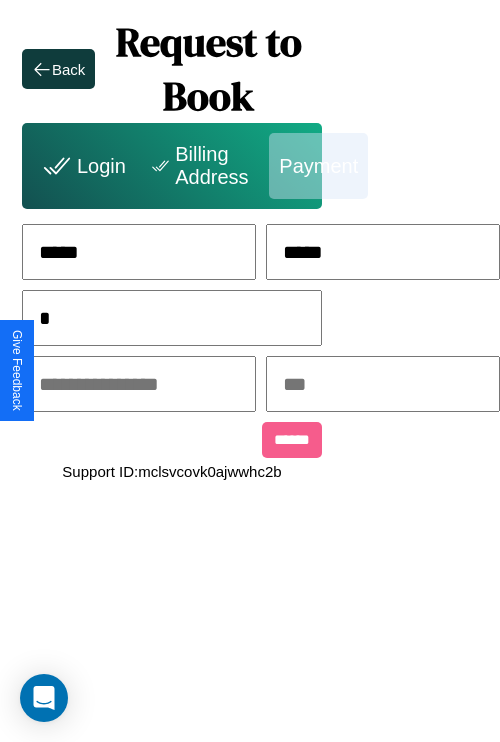scroll, scrollTop: 0, scrollLeft: 128, axis: horizontal 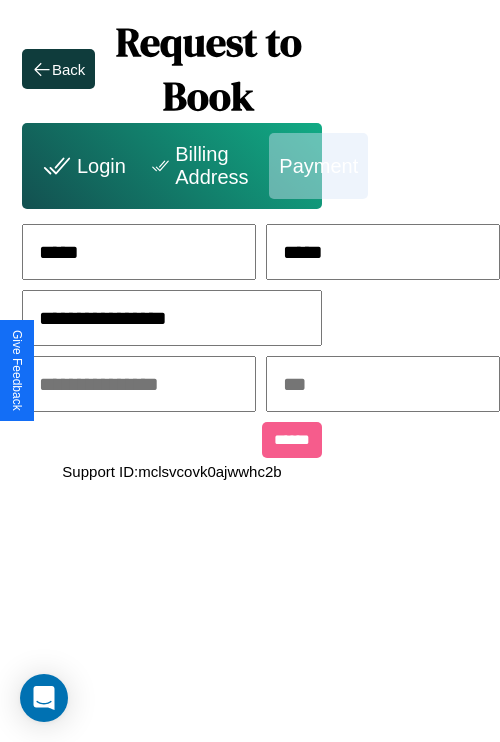 type on "**********" 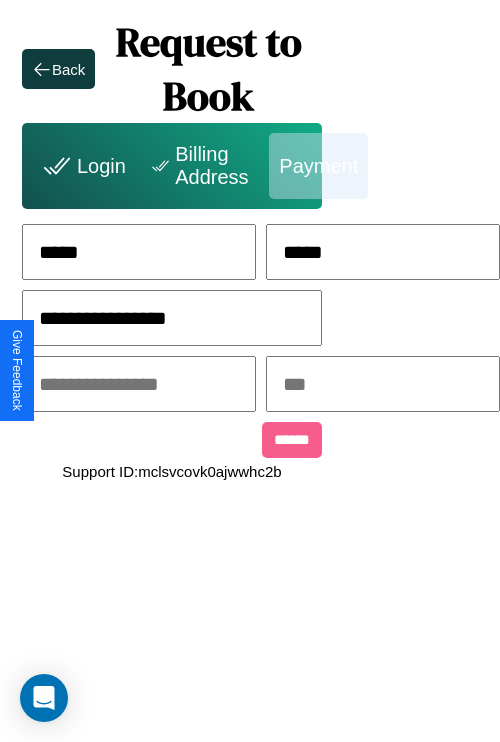 click at bounding box center [139, 384] 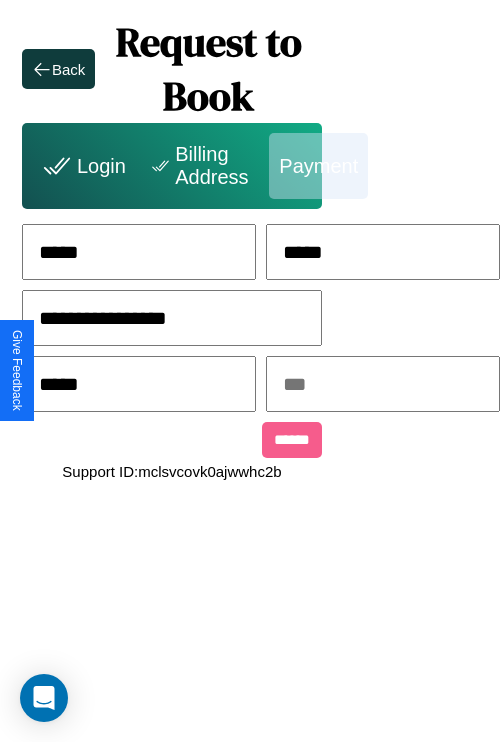type on "*****" 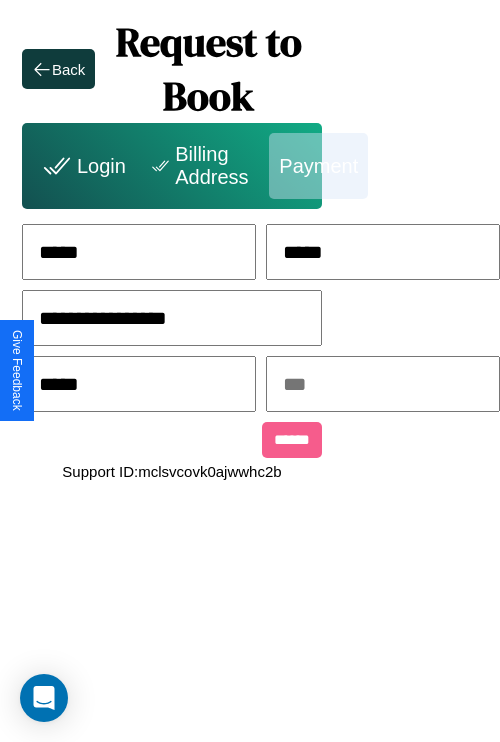 click at bounding box center [383, 384] 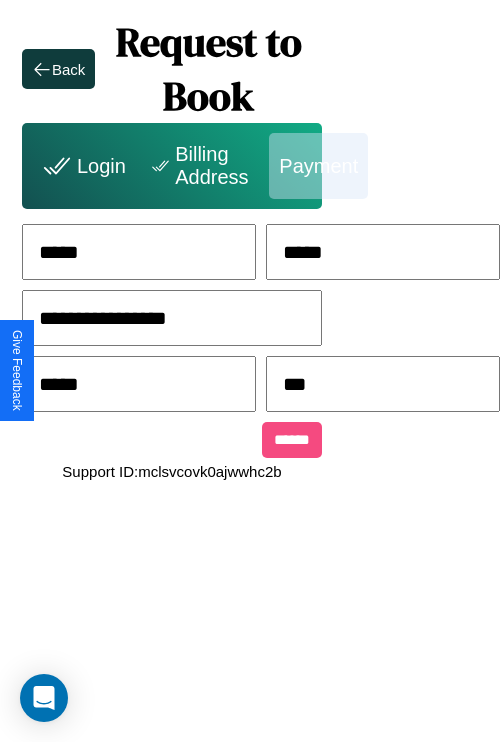 type on "***" 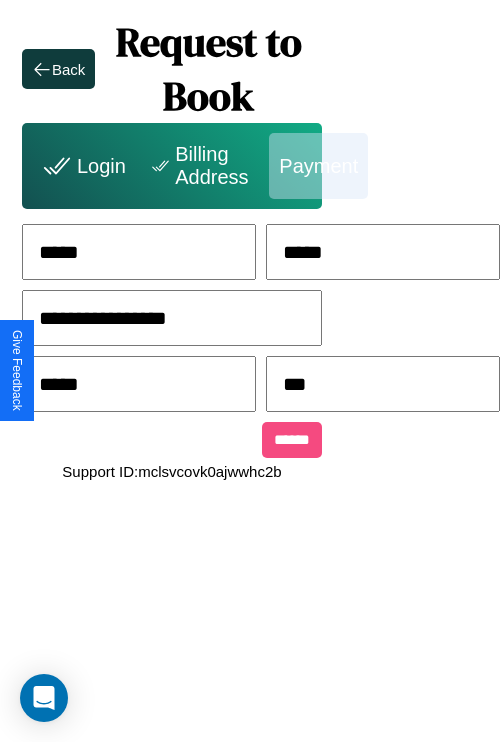 click on "******" at bounding box center (292, 440) 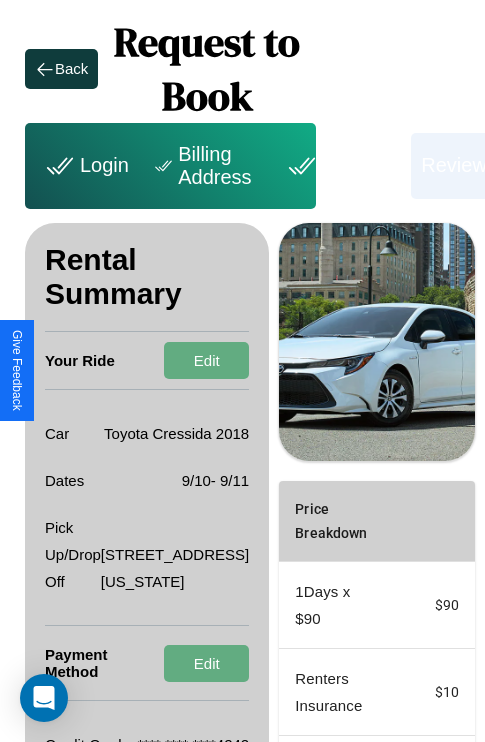 scroll, scrollTop: 355, scrollLeft: 72, axis: both 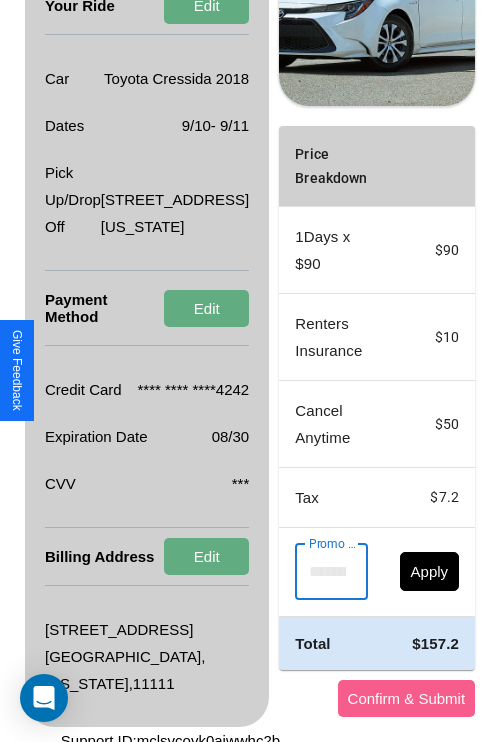 click on "Promo Code" at bounding box center [320, 572] 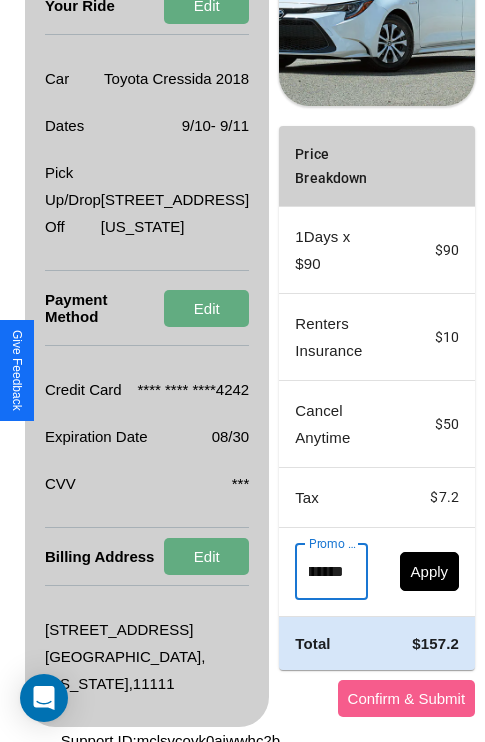 scroll, scrollTop: 0, scrollLeft: 50, axis: horizontal 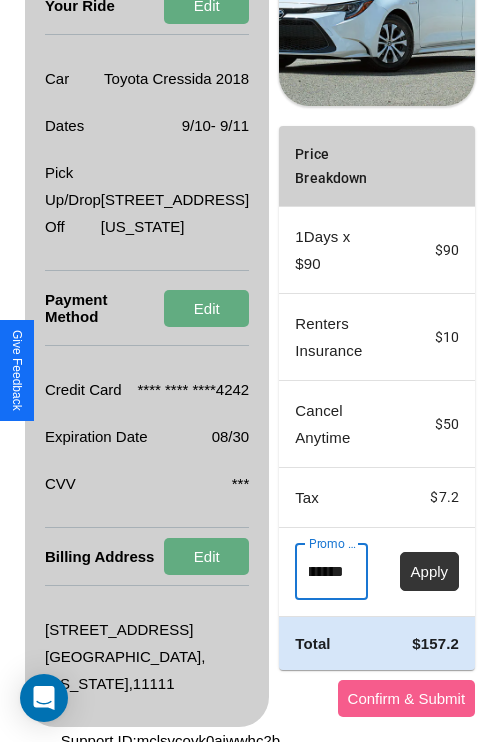 type on "********" 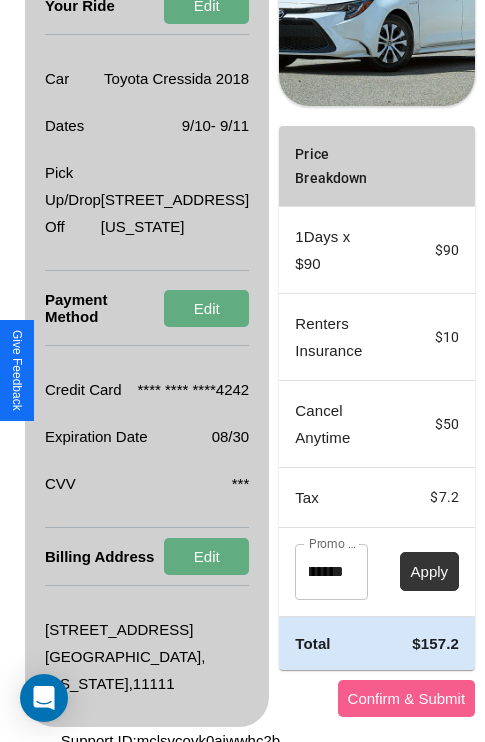 scroll, scrollTop: 0, scrollLeft: 0, axis: both 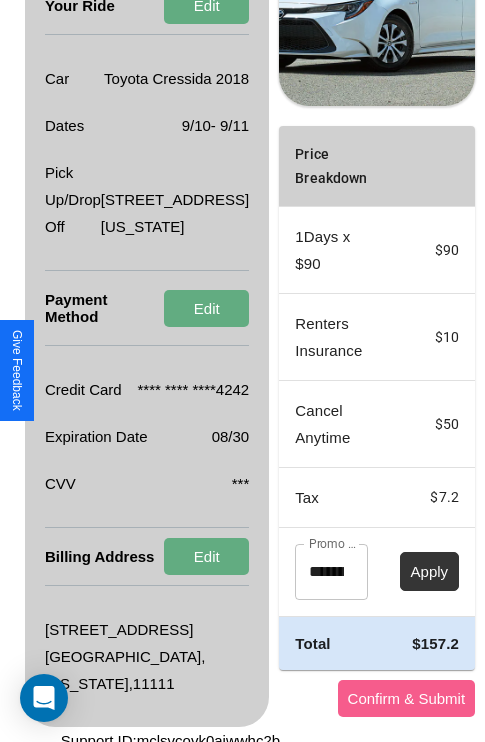 click on "Apply" at bounding box center [430, 571] 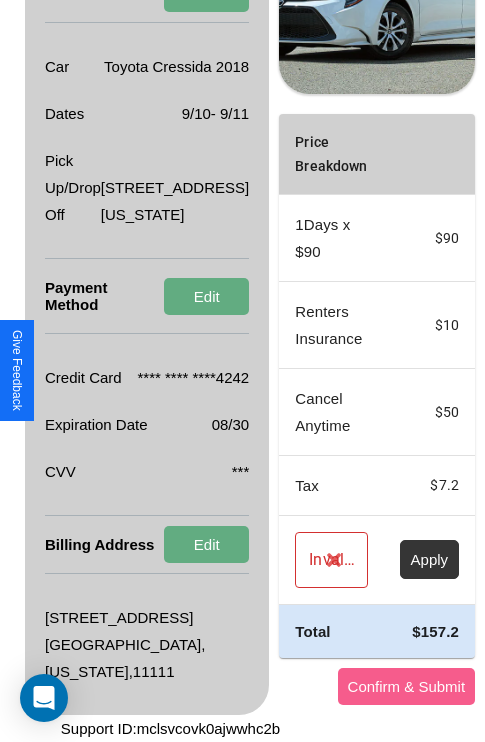 scroll, scrollTop: 509, scrollLeft: 72, axis: both 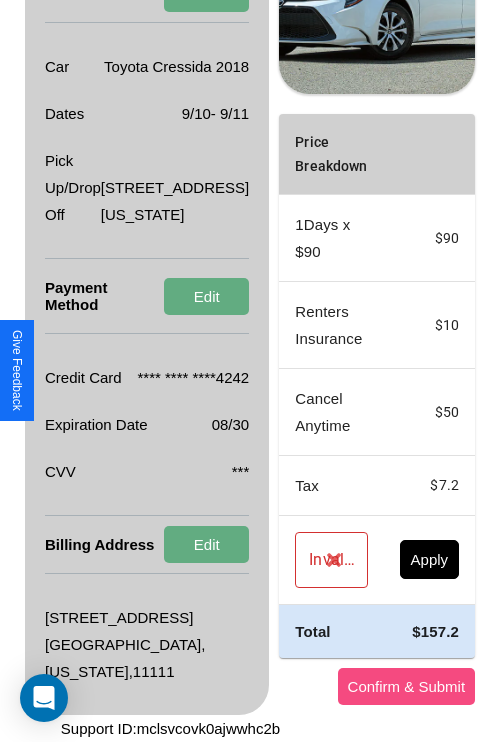 click on "Confirm & Submit" at bounding box center [407, 686] 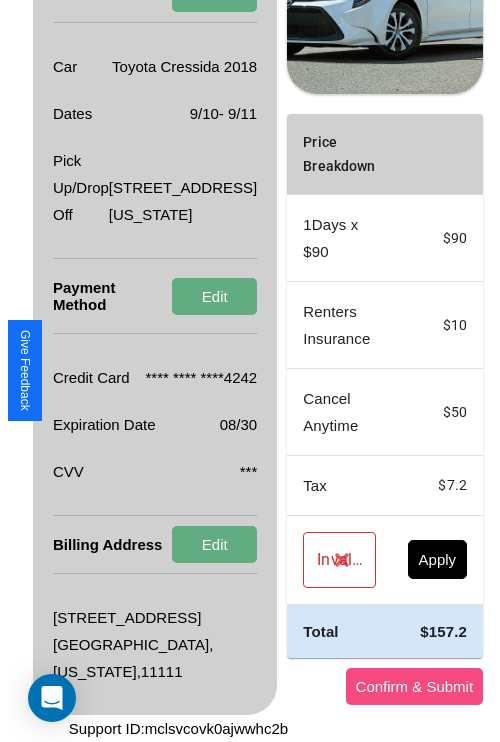 scroll, scrollTop: 0, scrollLeft: 72, axis: horizontal 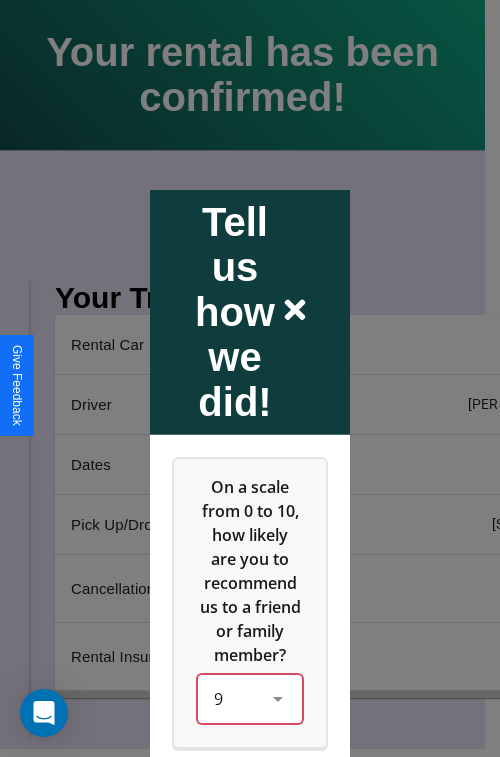 click on "9" at bounding box center (250, 698) 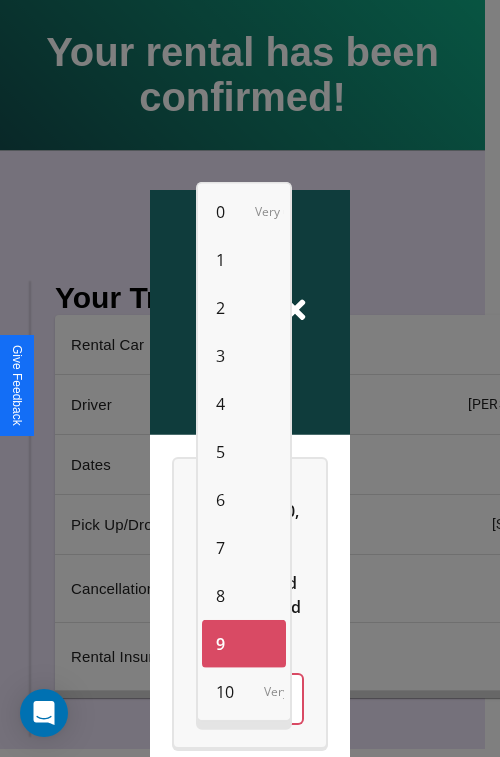 click on "0" at bounding box center [220, 212] 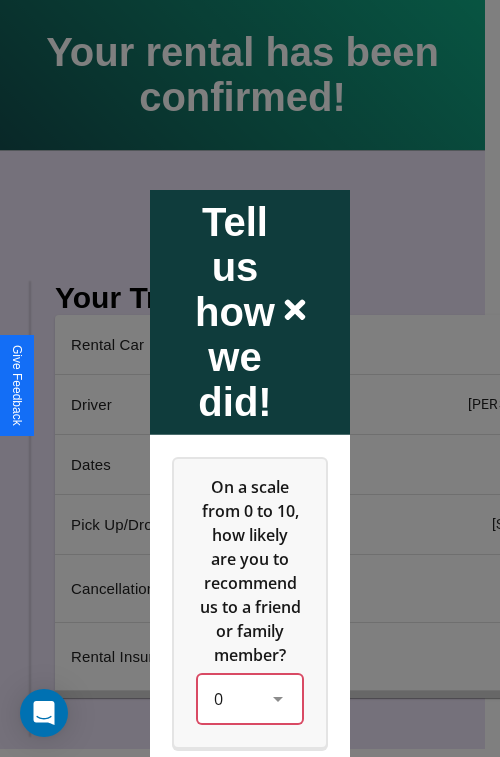 scroll, scrollTop: 334, scrollLeft: 0, axis: vertical 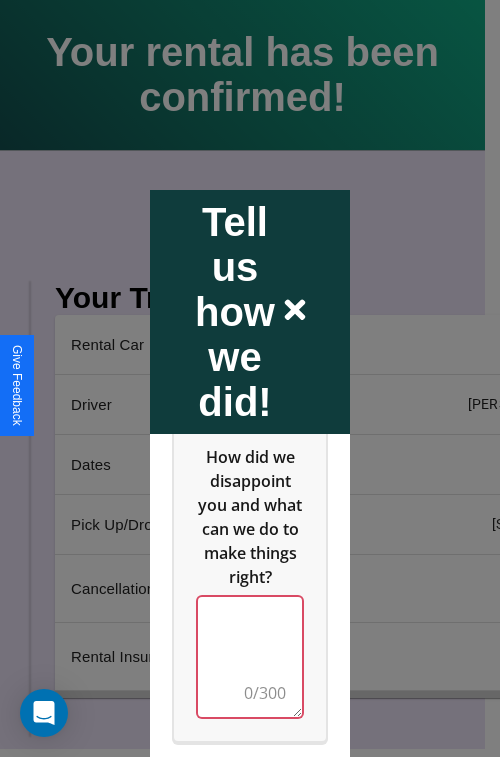 click at bounding box center [250, 656] 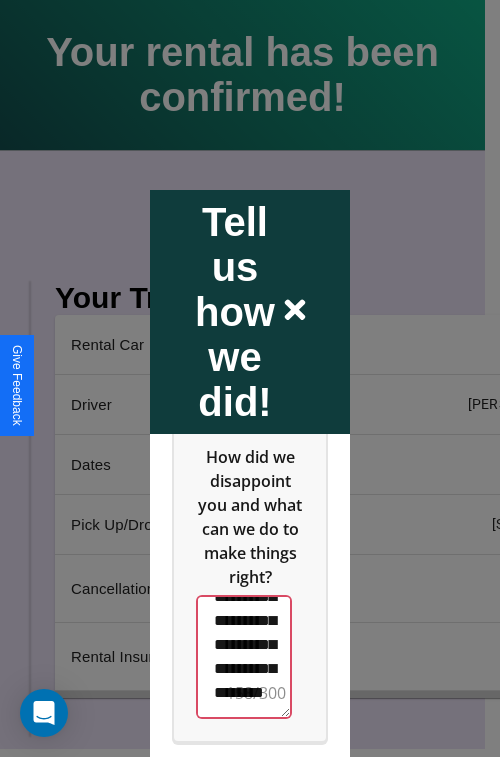 scroll, scrollTop: 660, scrollLeft: 0, axis: vertical 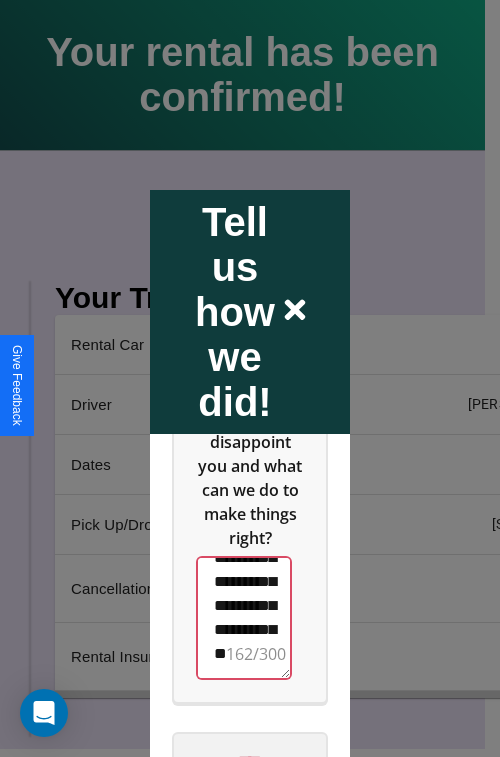 type on "**********" 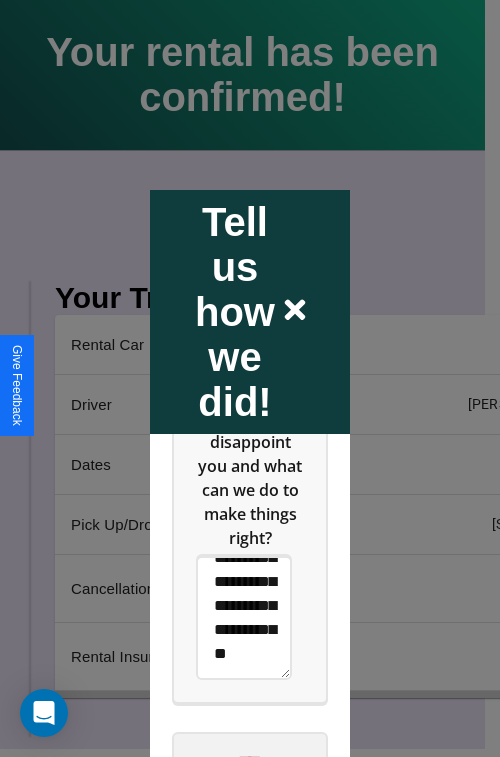 click on "****" at bounding box center (250, 761) 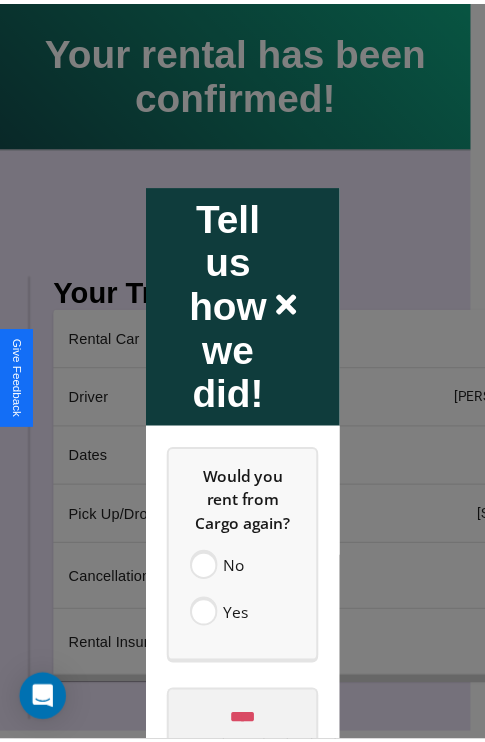 scroll, scrollTop: 0, scrollLeft: 0, axis: both 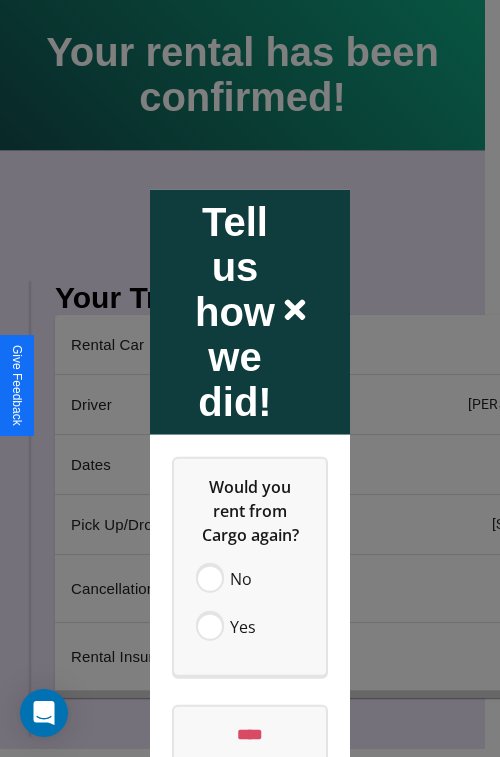 click at bounding box center [250, 378] 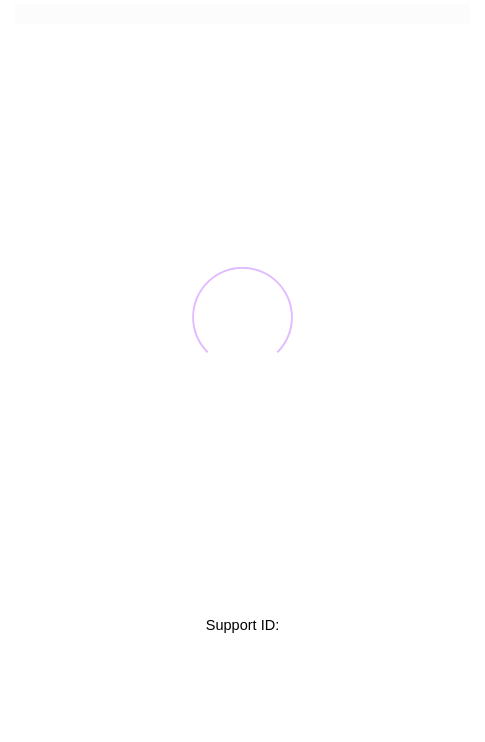 scroll, scrollTop: 0, scrollLeft: 0, axis: both 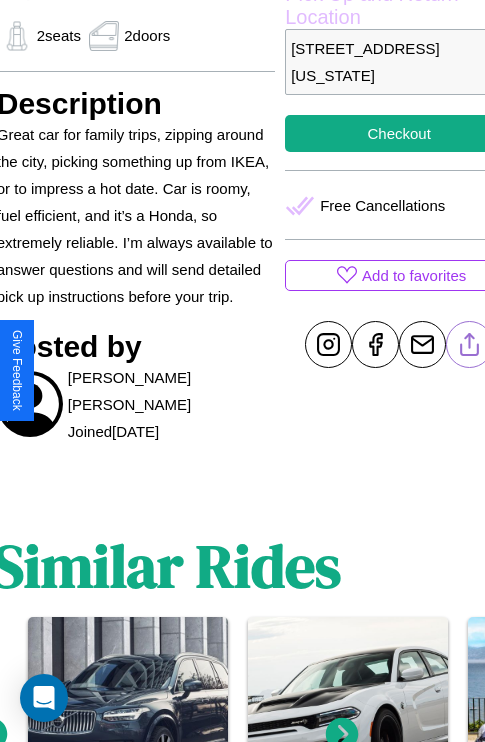 click 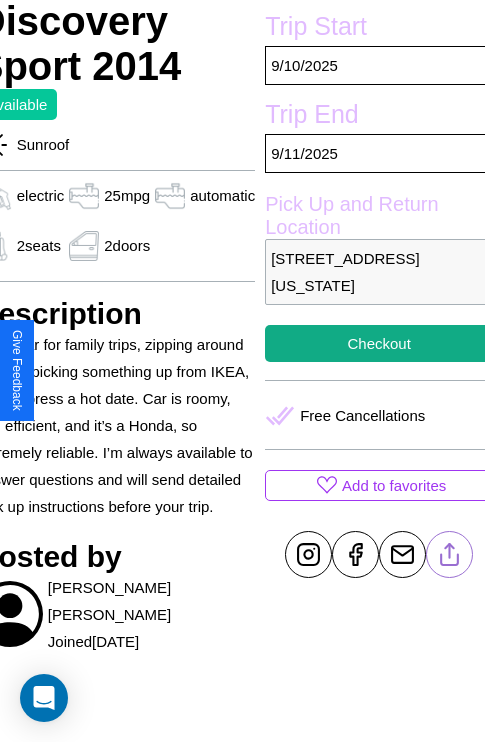 scroll, scrollTop: 485, scrollLeft: 96, axis: both 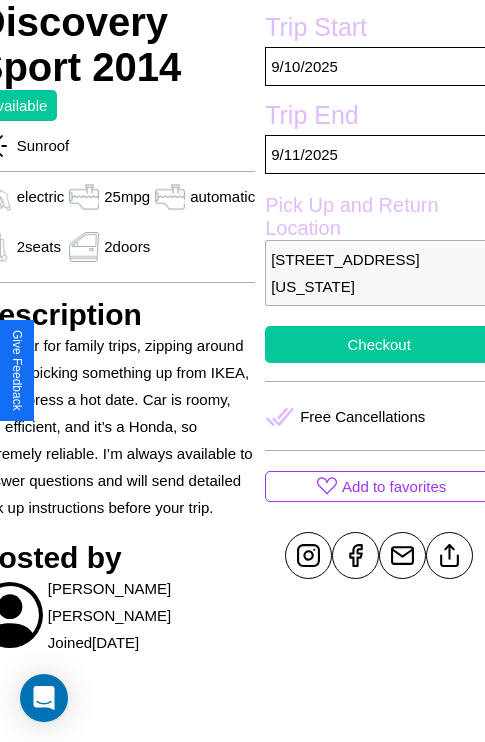 click on "Checkout" at bounding box center [379, 344] 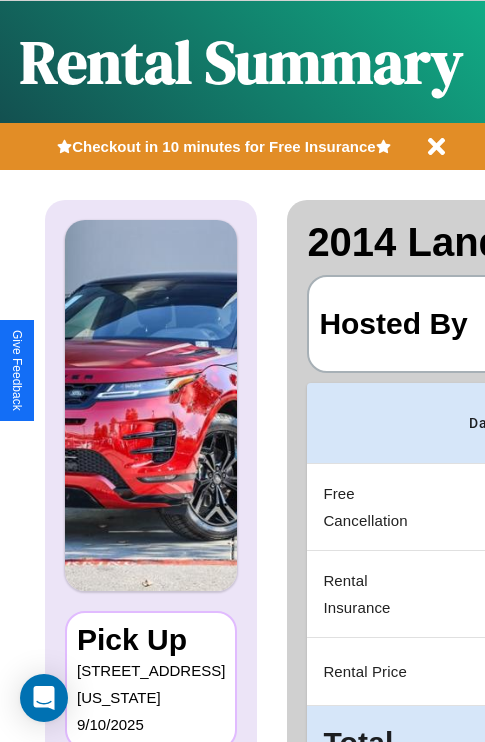 scroll, scrollTop: 0, scrollLeft: 397, axis: horizontal 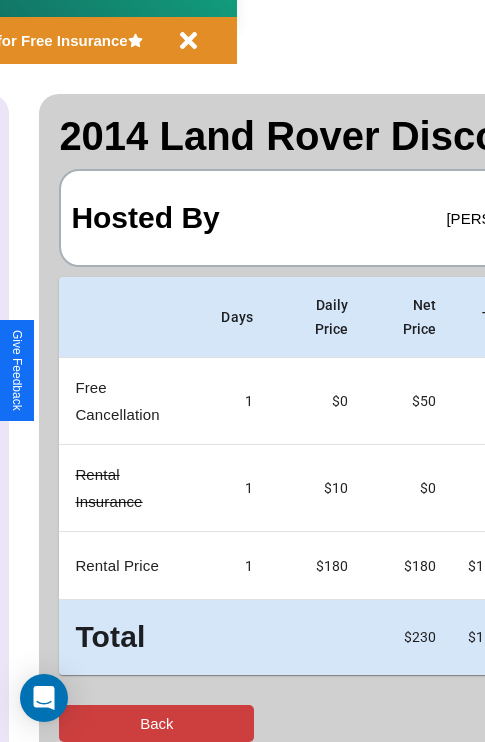 click on "Back" at bounding box center (156, 723) 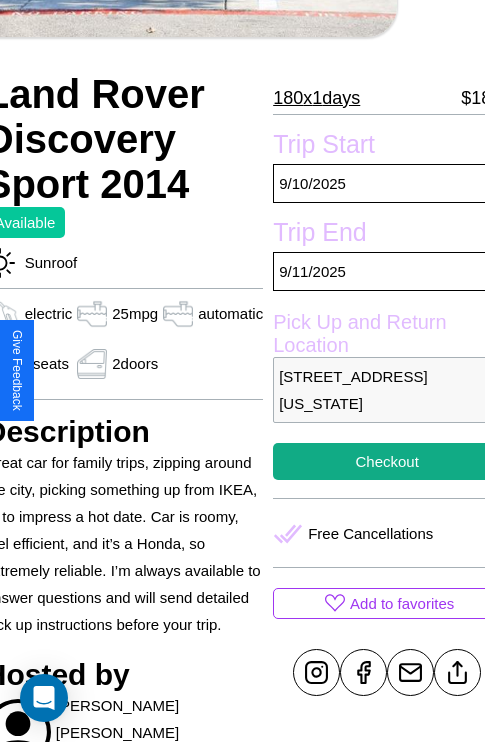 scroll, scrollTop: 400, scrollLeft: 96, axis: both 